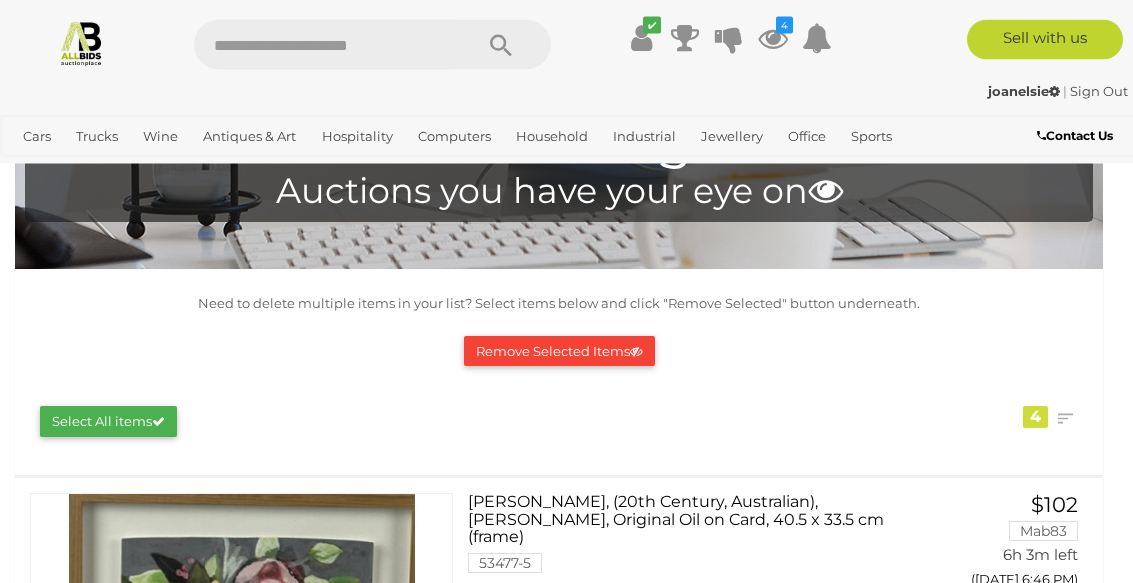 scroll, scrollTop: 0, scrollLeft: 0, axis: both 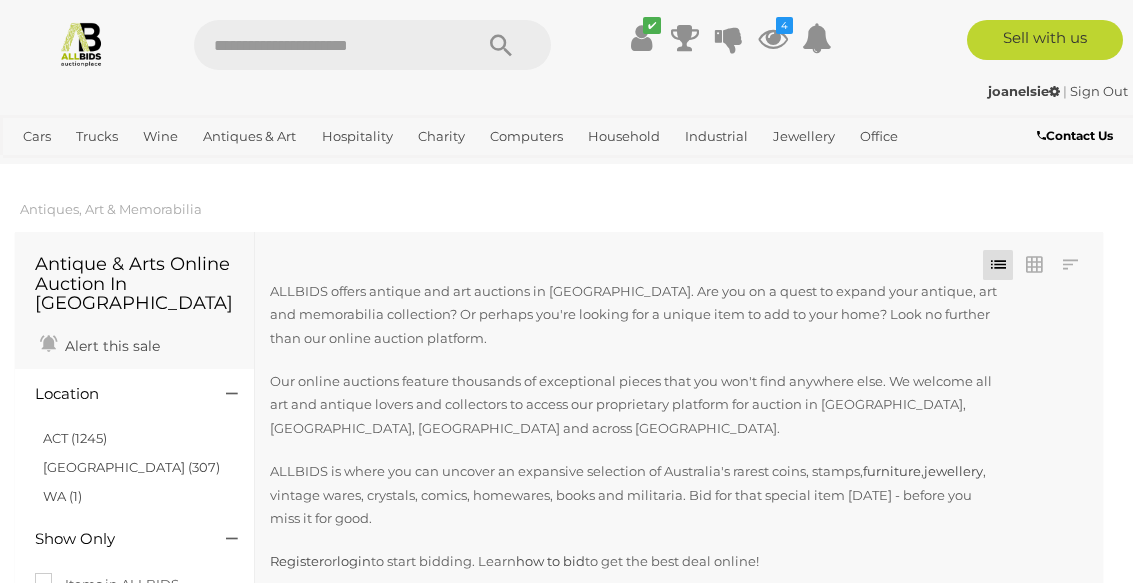 click on "ACT (1245)" at bounding box center [75, 438] 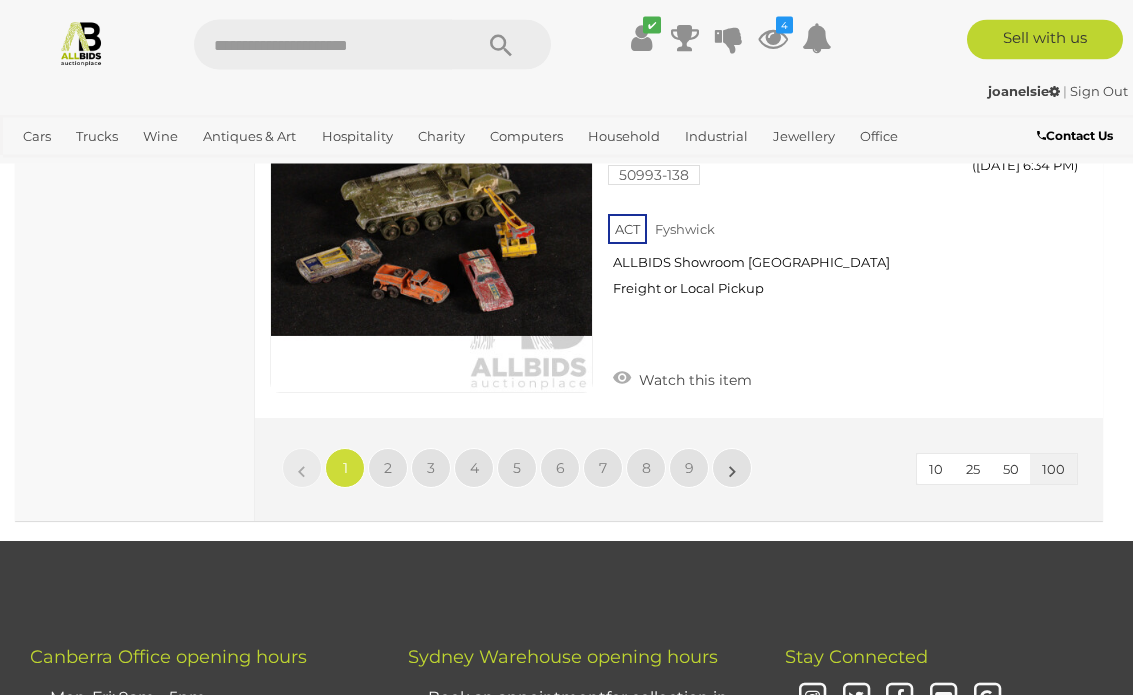 scroll, scrollTop: 36063, scrollLeft: 0, axis: vertical 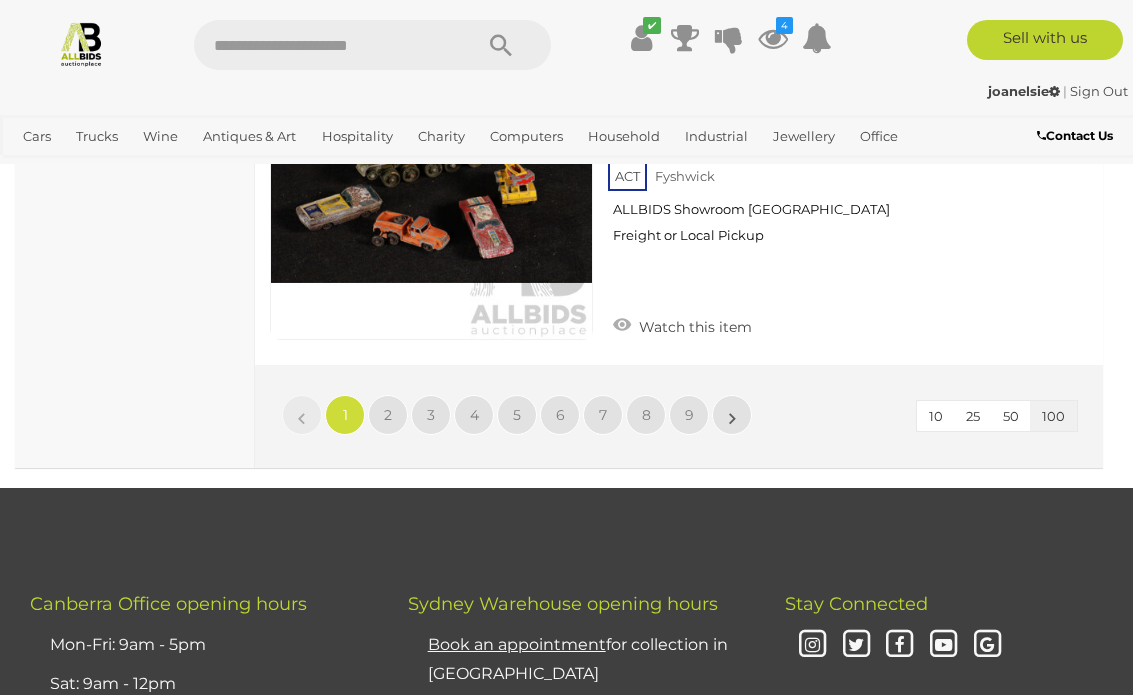 click on "2" at bounding box center (388, 415) 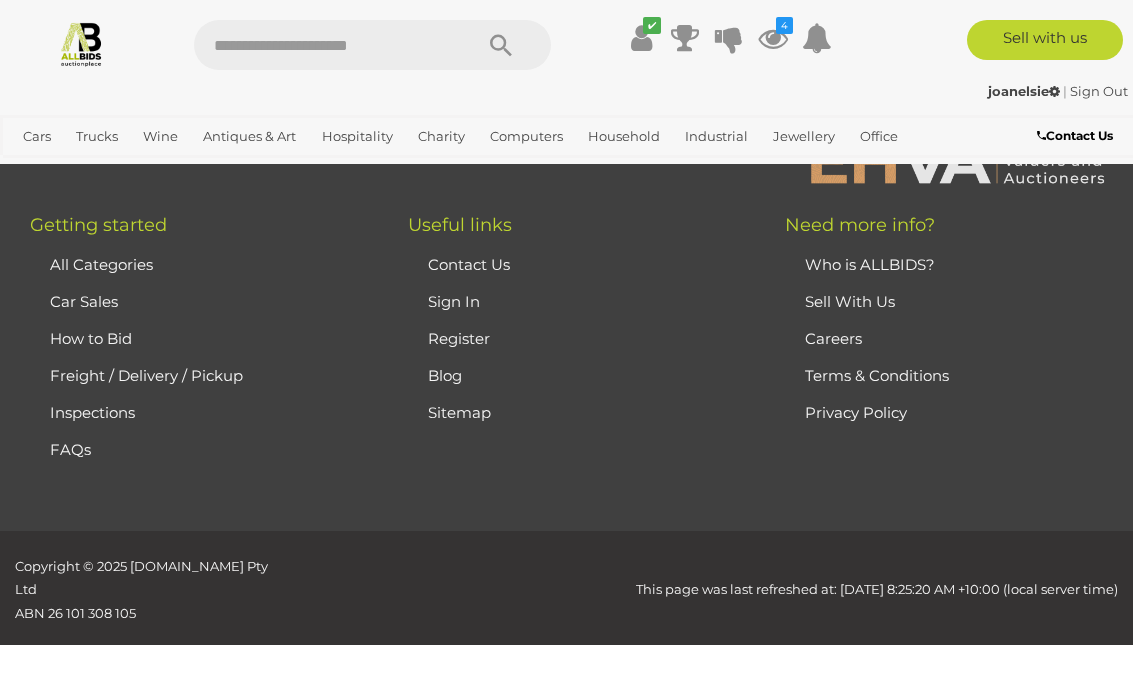 scroll, scrollTop: 513, scrollLeft: 0, axis: vertical 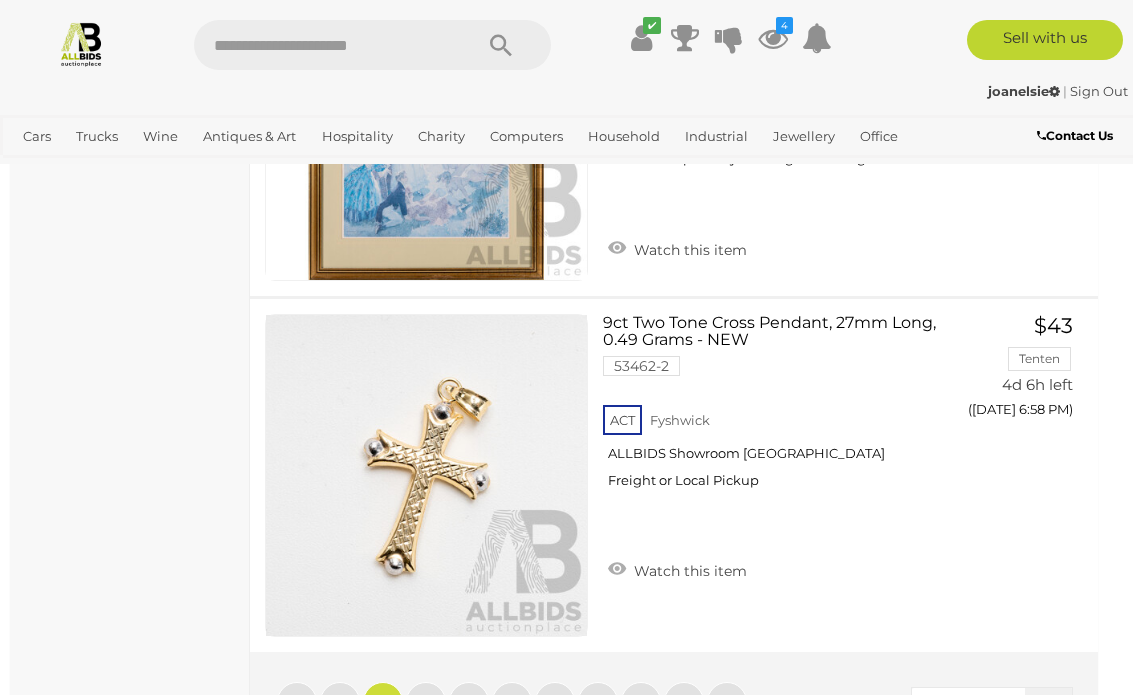 click on "3" at bounding box center (426, 702) 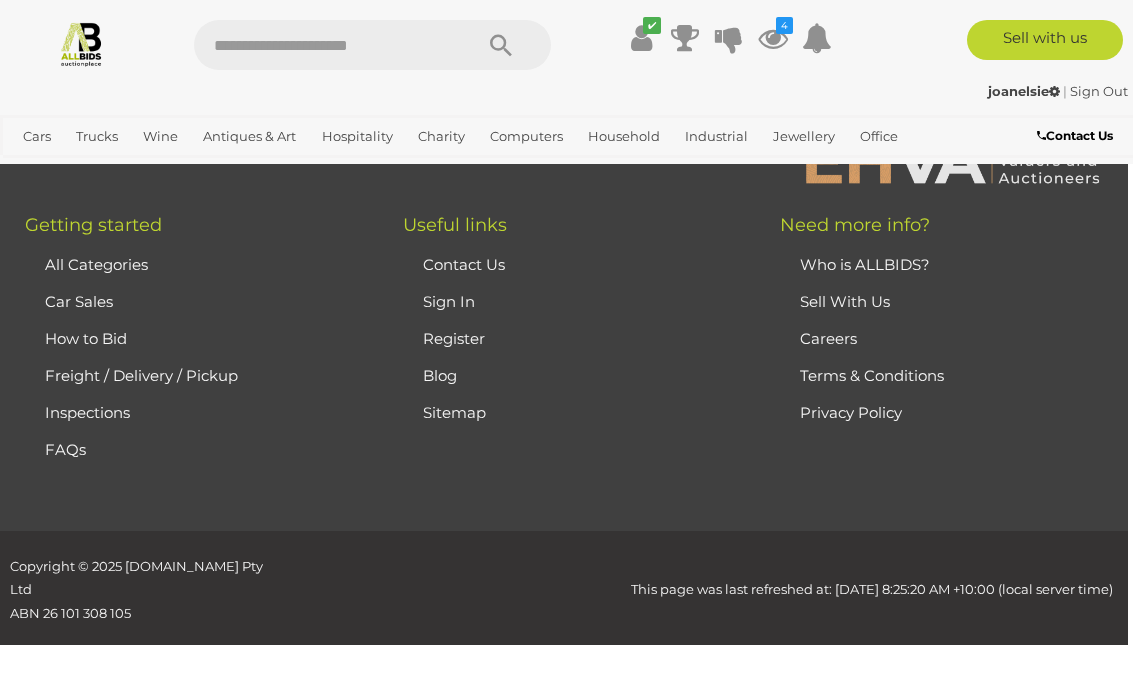 scroll, scrollTop: 513, scrollLeft: 0, axis: vertical 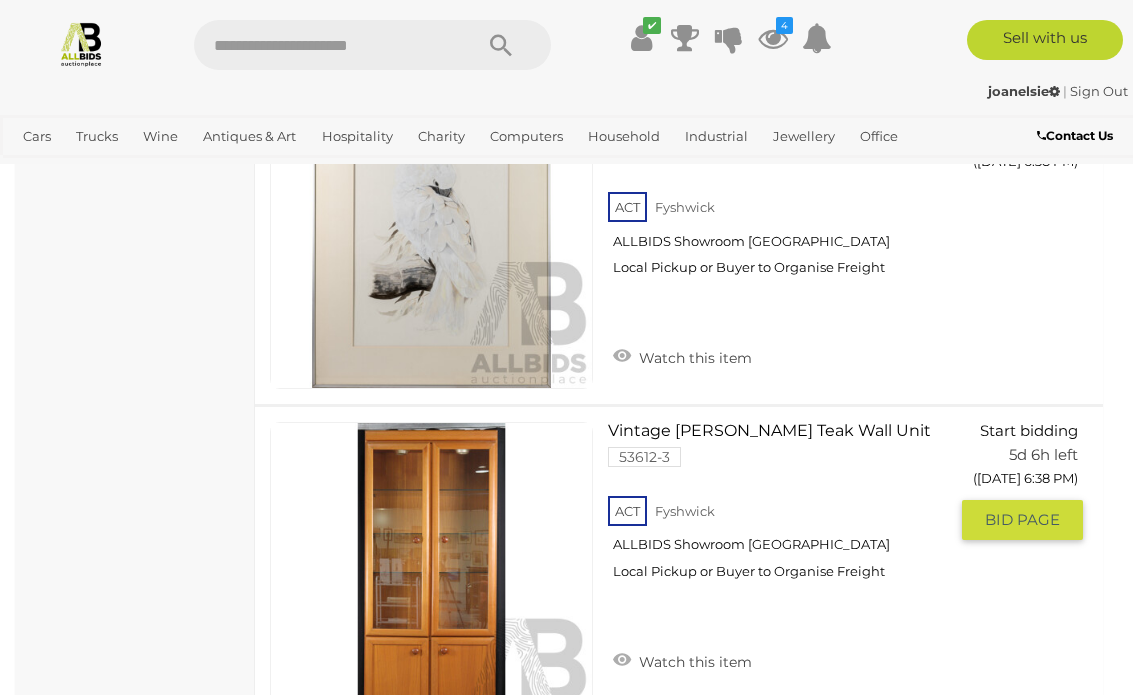 click on "BID PAGE" at bounding box center [1022, 520] 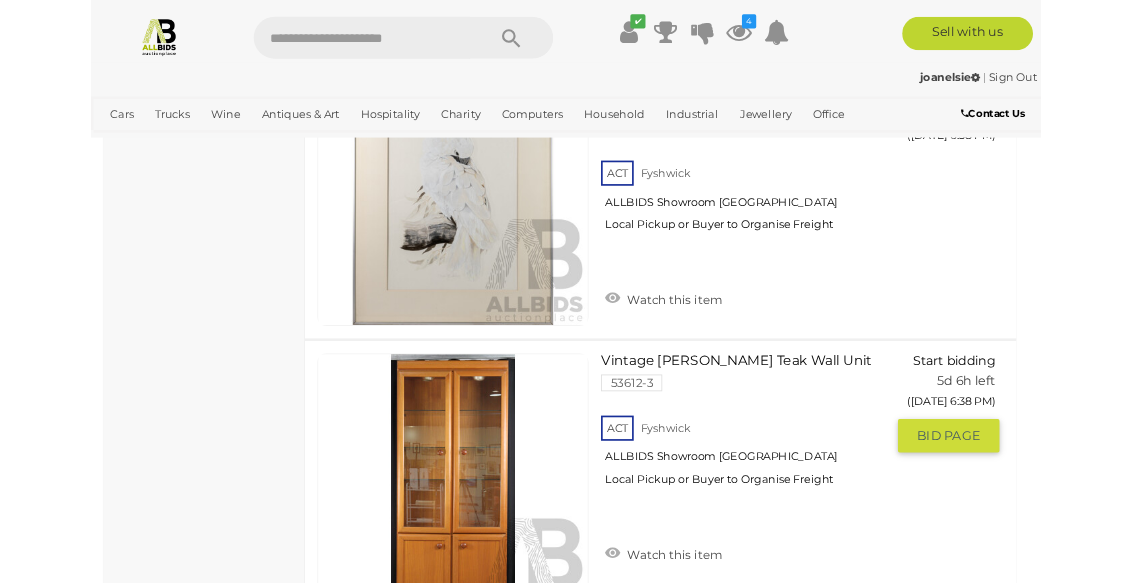 scroll, scrollTop: 31911, scrollLeft: 0, axis: vertical 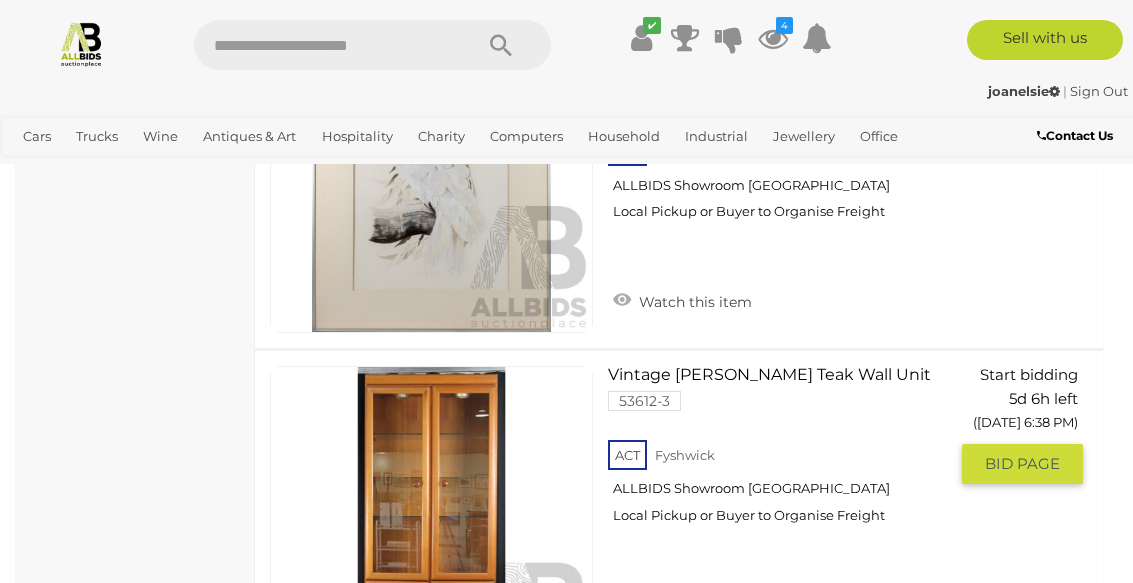 click on "Watch this item" at bounding box center [682, 604] 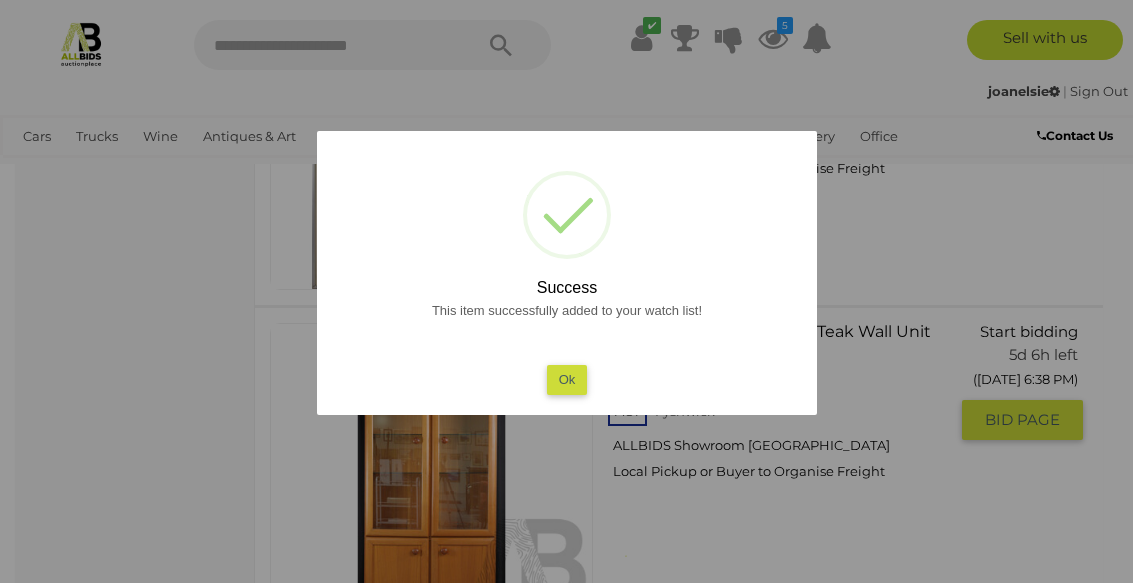 click on "Ok" at bounding box center [566, 379] 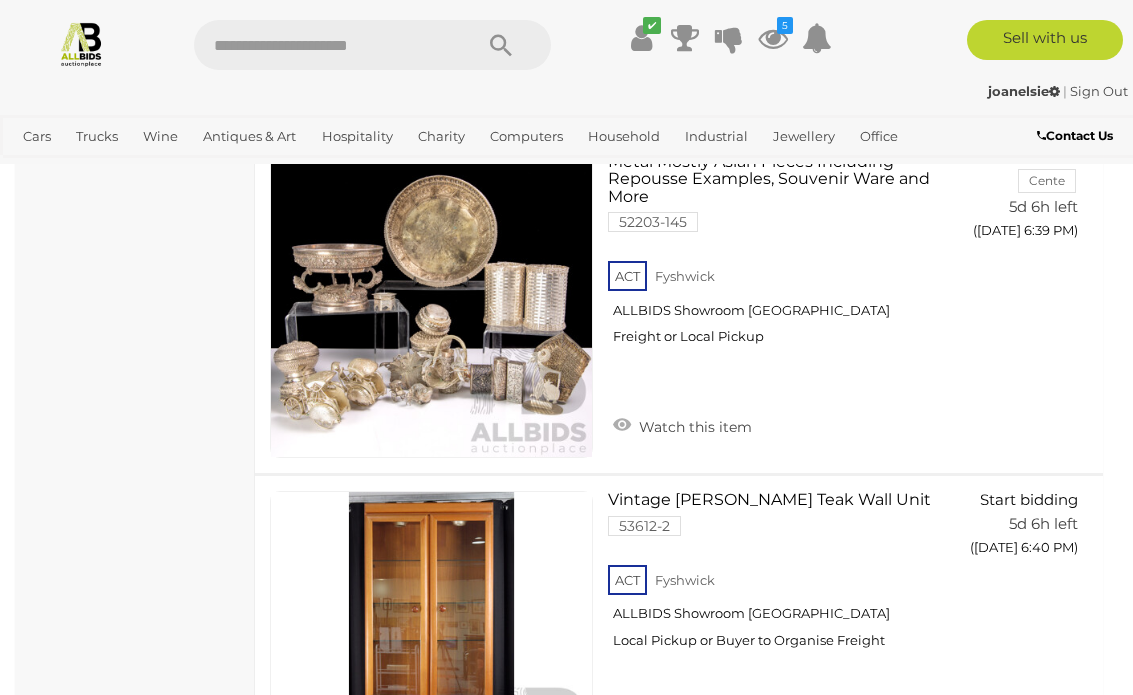scroll, scrollTop: 32918, scrollLeft: 0, axis: vertical 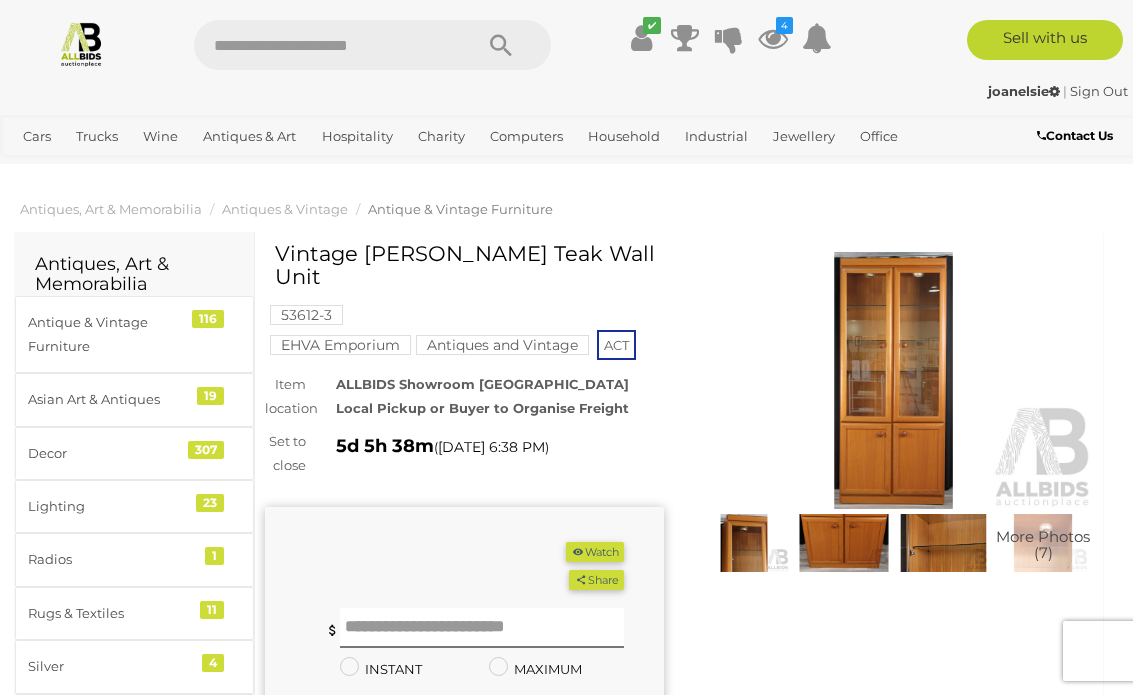 click at bounding box center (893, 380) 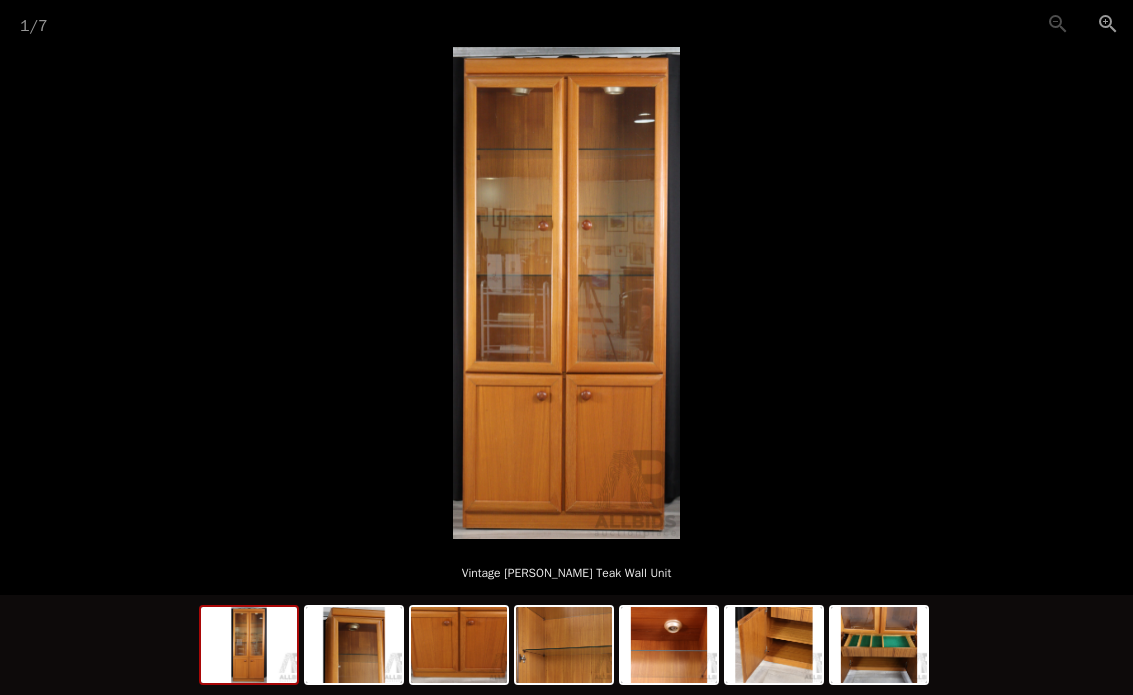 click at bounding box center (1108, 23) 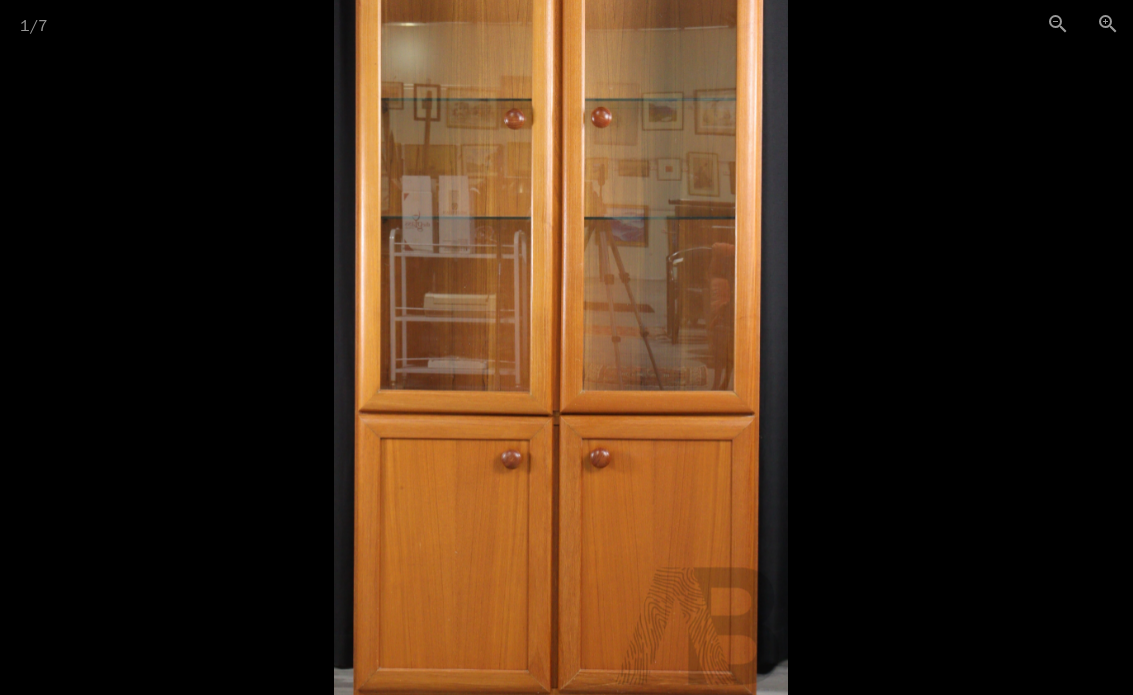 click at bounding box center [1108, 23] 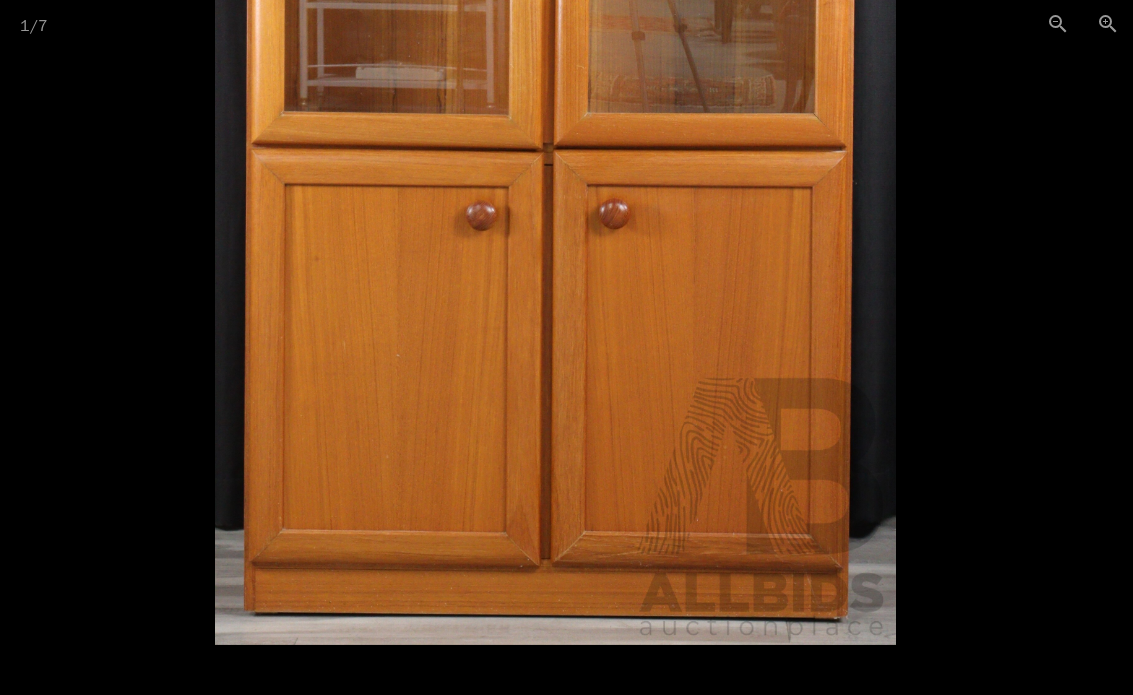click at bounding box center [1058, 23] 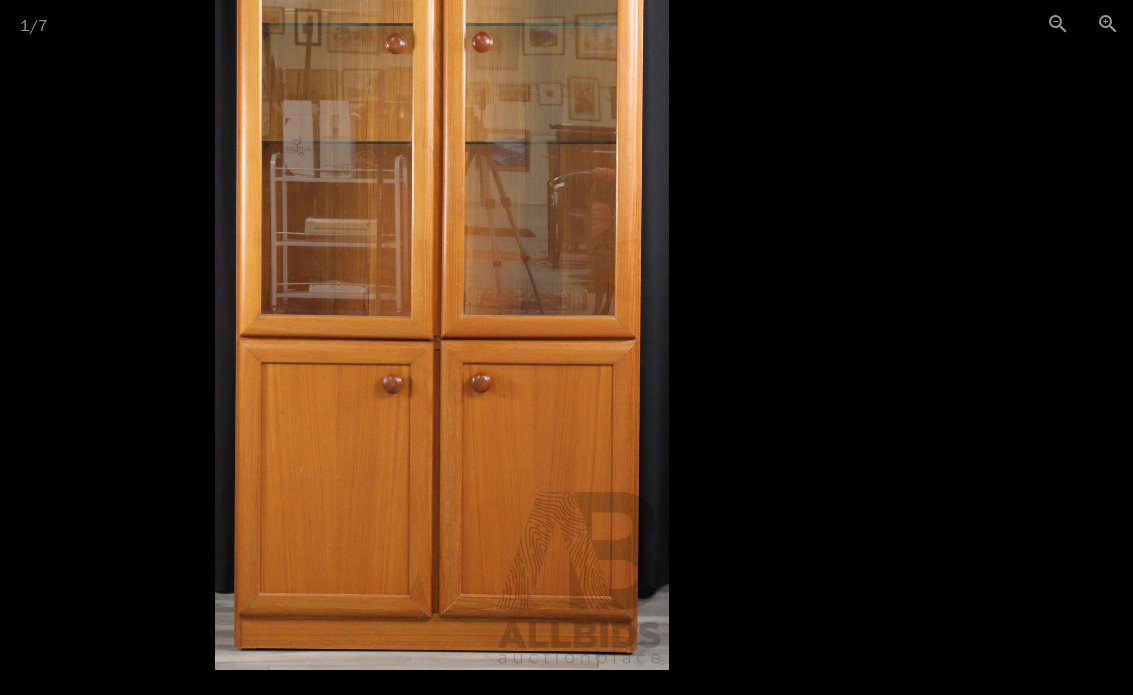 click at bounding box center (1058, 23) 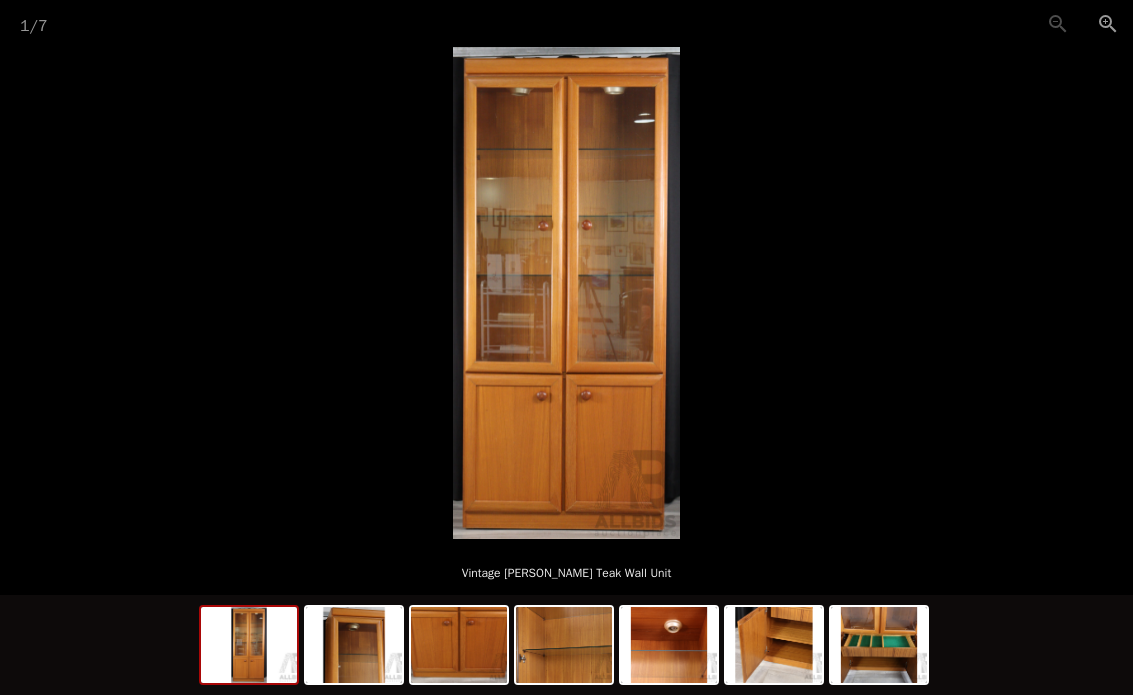 click at bounding box center (354, 645) 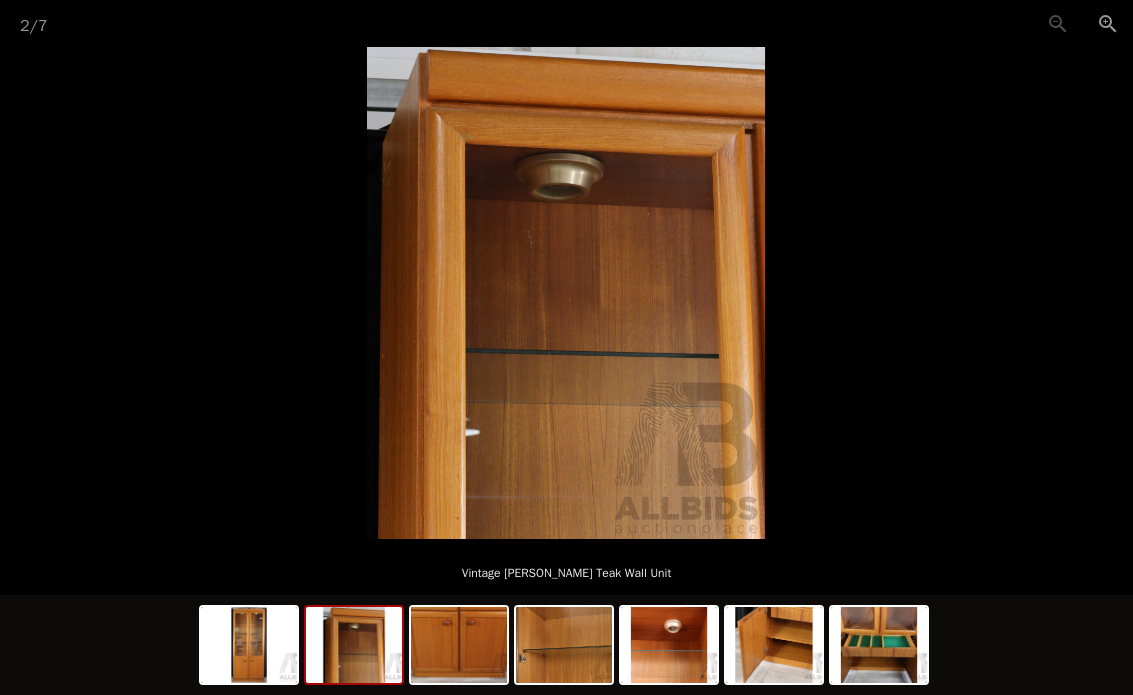 click at bounding box center (459, 645) 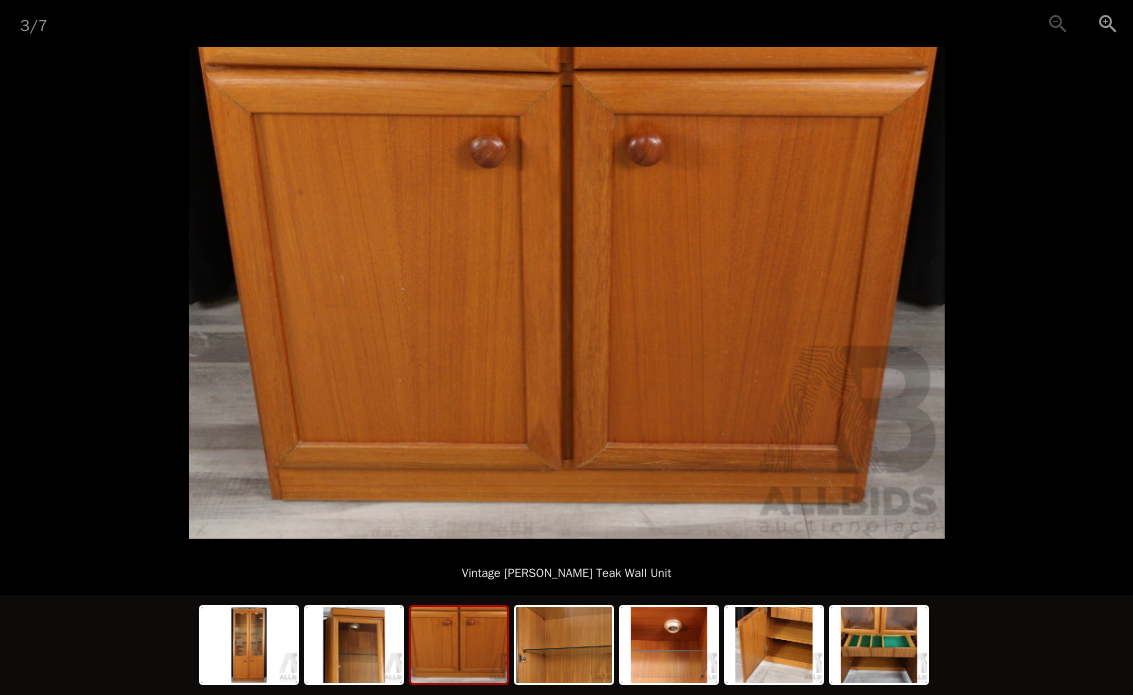 click at bounding box center [564, 645] 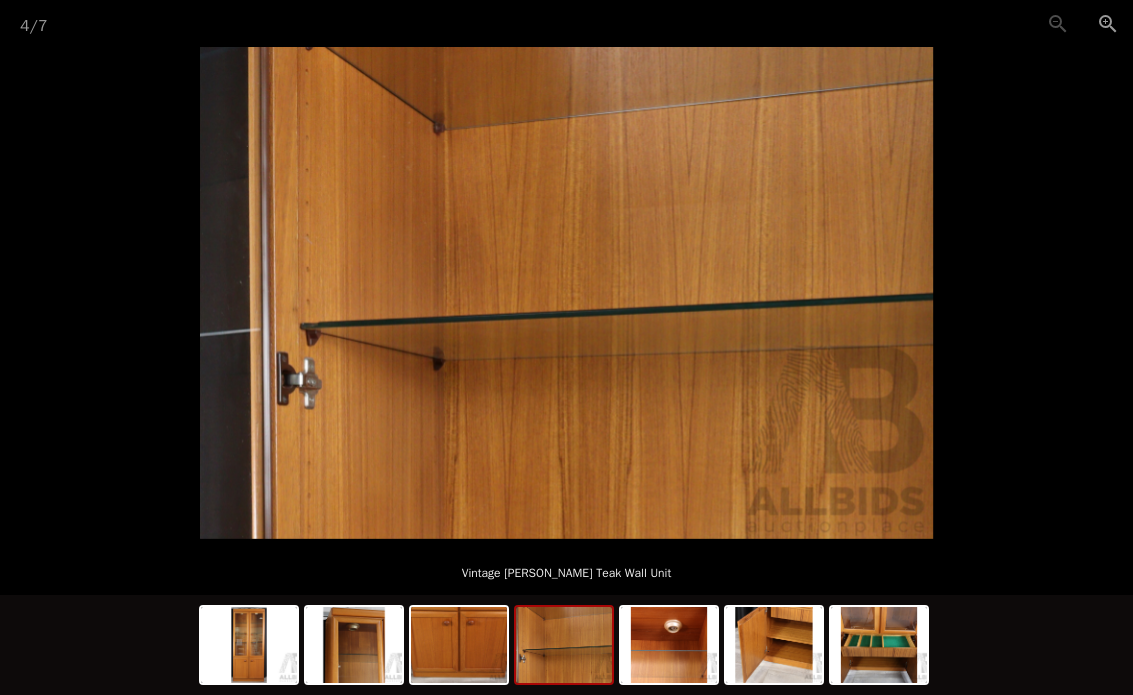 click at bounding box center (669, 645) 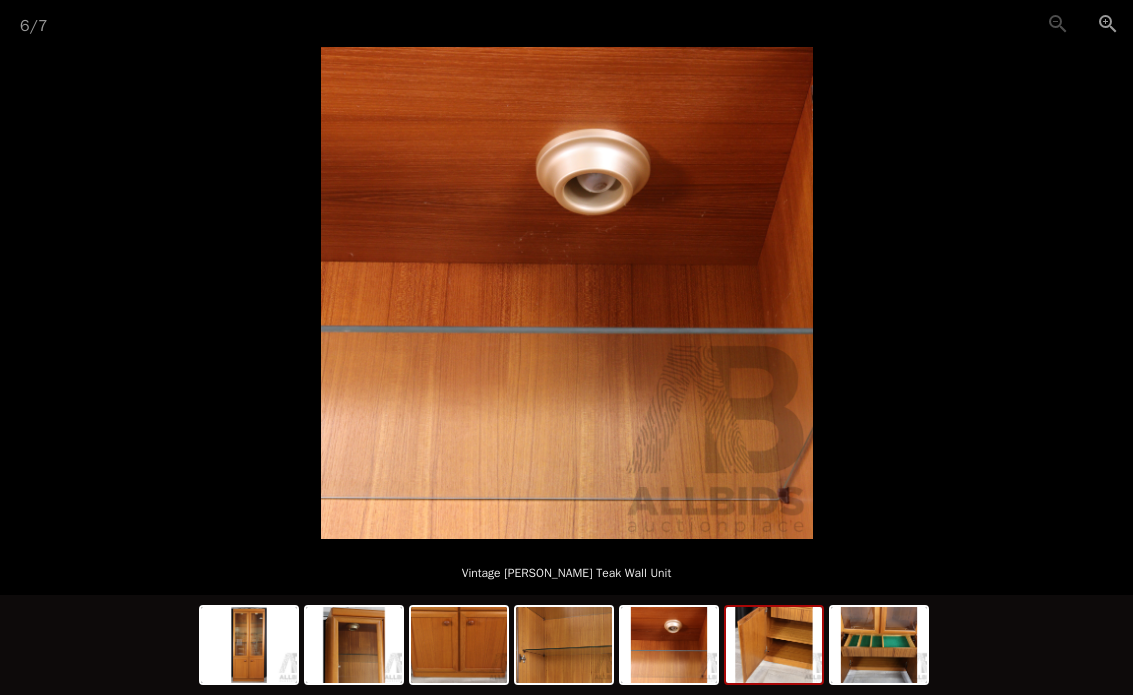 click at bounding box center (774, 645) 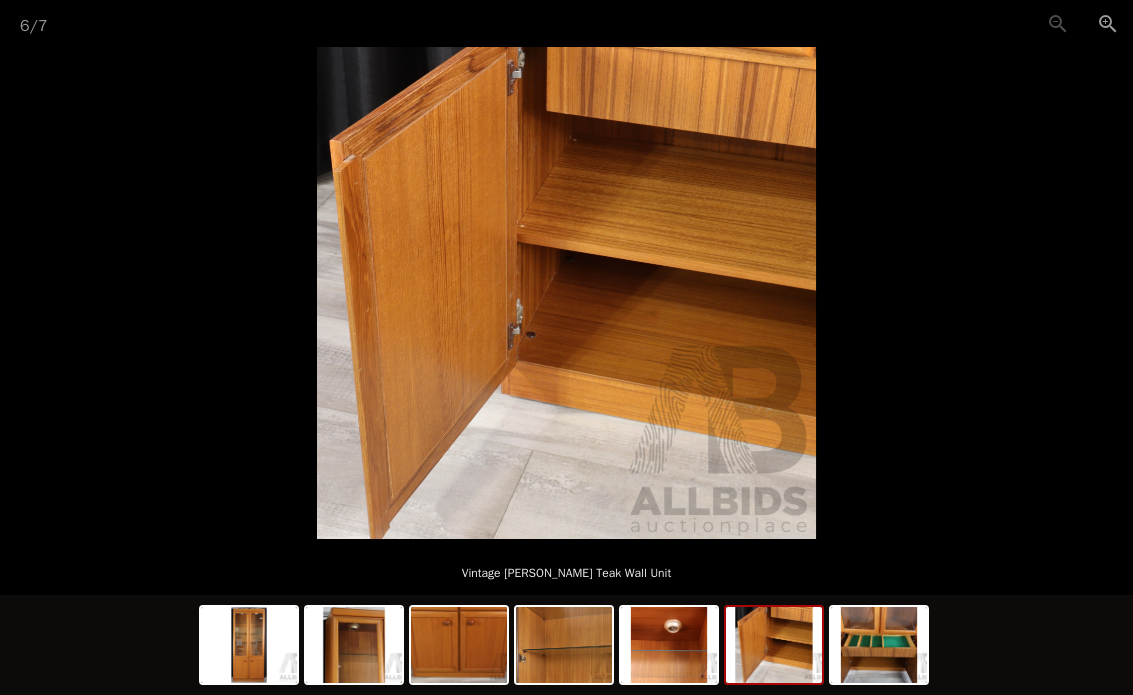click at bounding box center (879, 645) 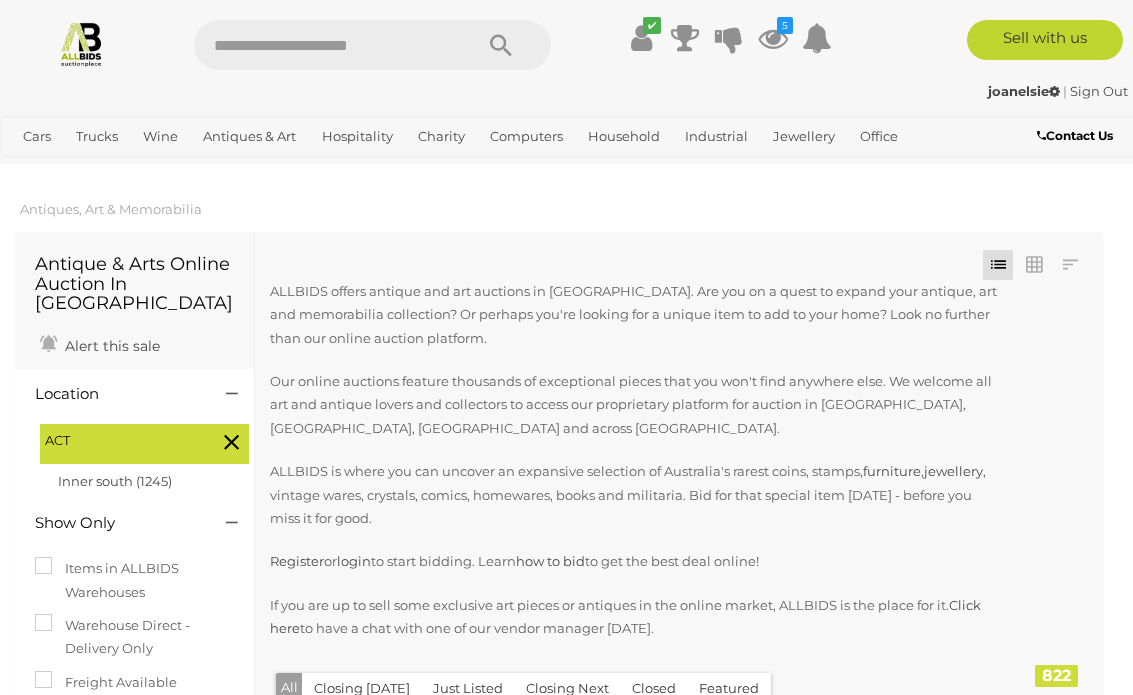 scroll, scrollTop: 32918, scrollLeft: 0, axis: vertical 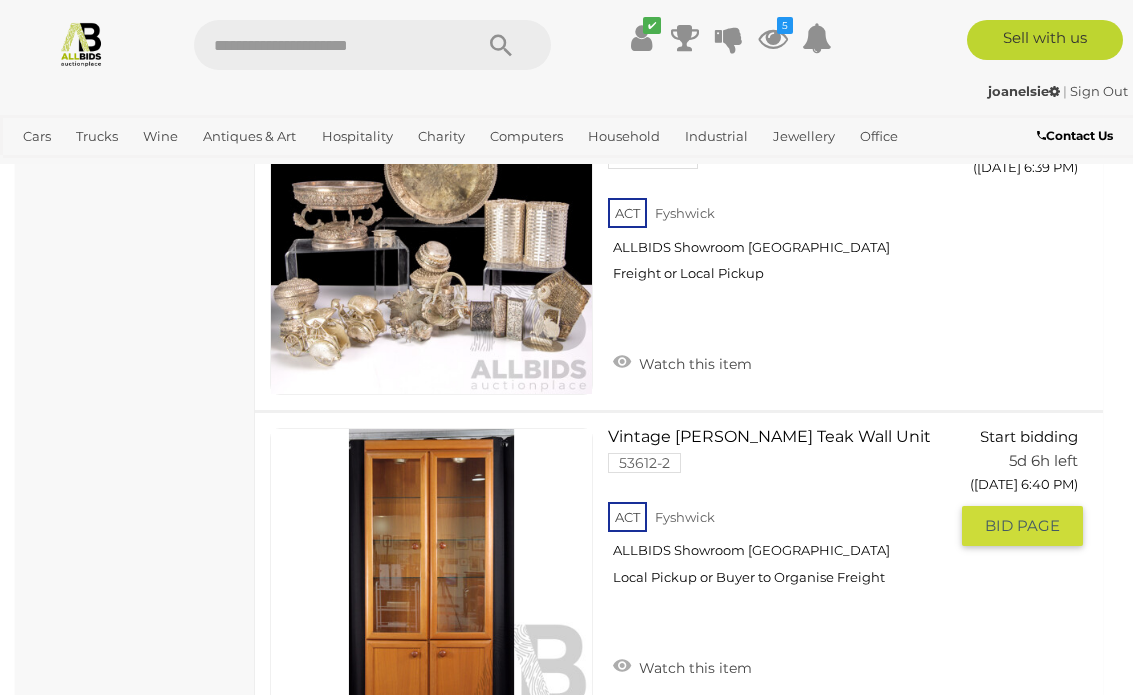 click on "Watch this item" at bounding box center (682, 666) 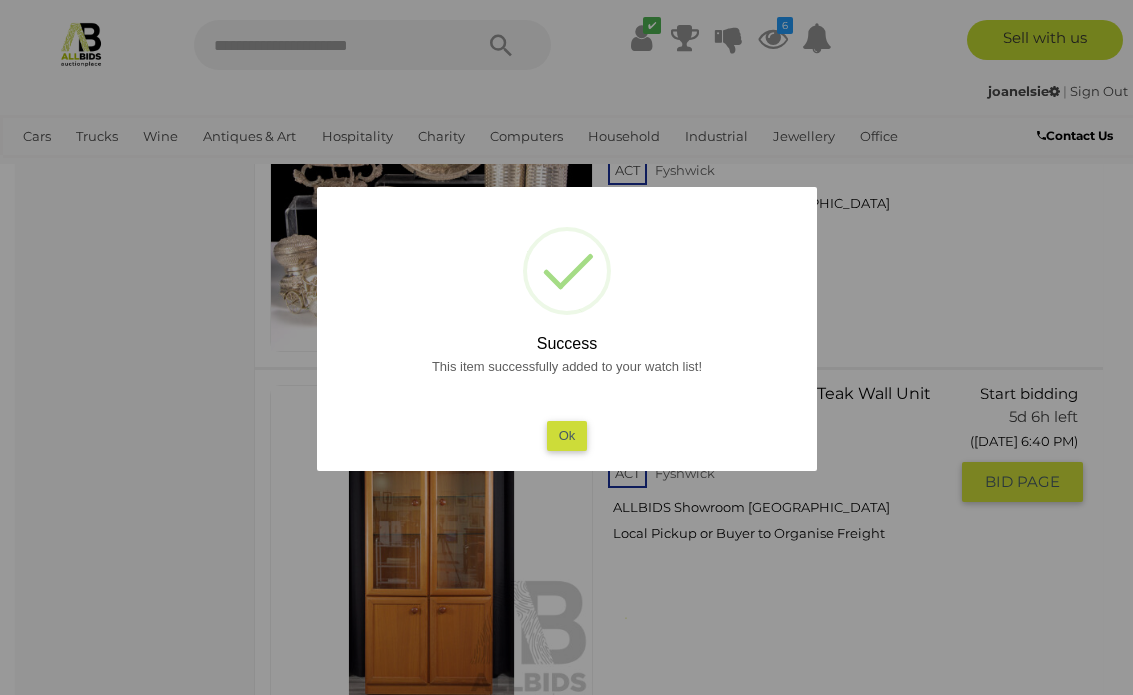 click on "Ok" at bounding box center [566, 435] 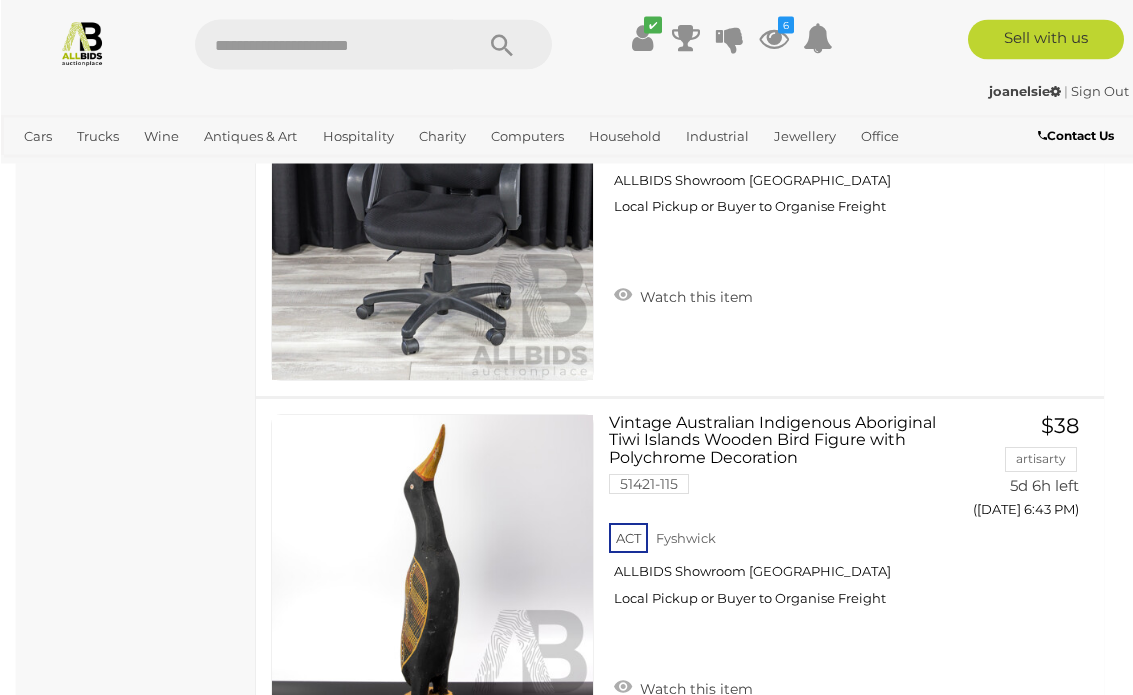 scroll, scrollTop: 35787, scrollLeft: 0, axis: vertical 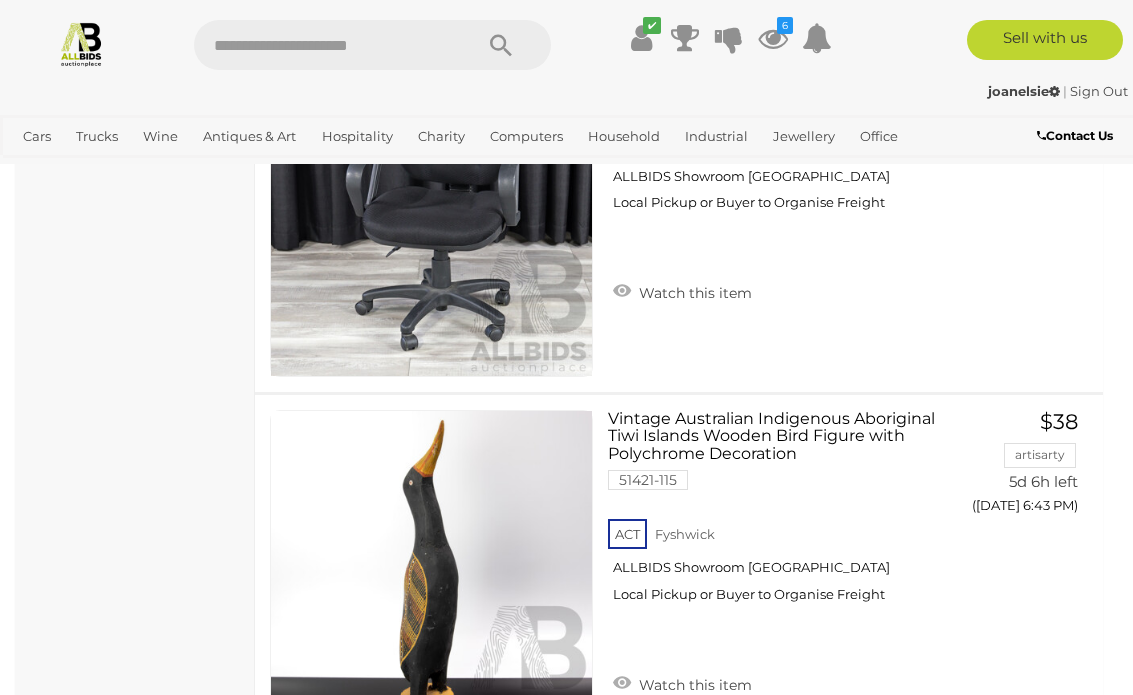 click on "4" at bounding box center [474, 798] 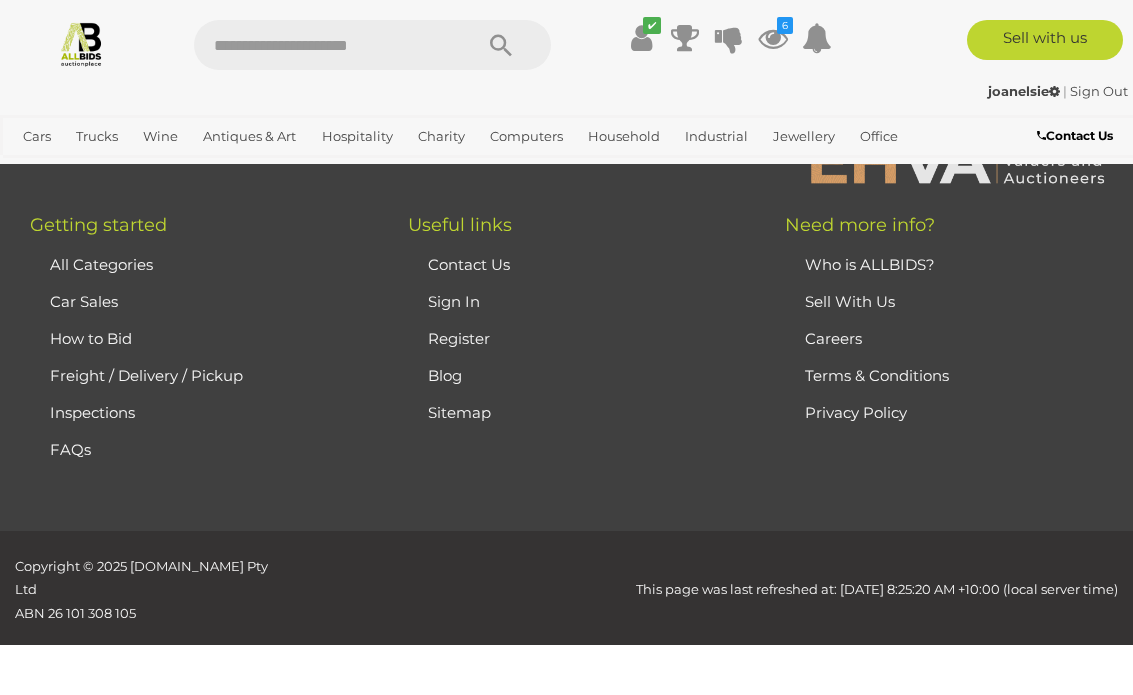 scroll, scrollTop: 513, scrollLeft: 0, axis: vertical 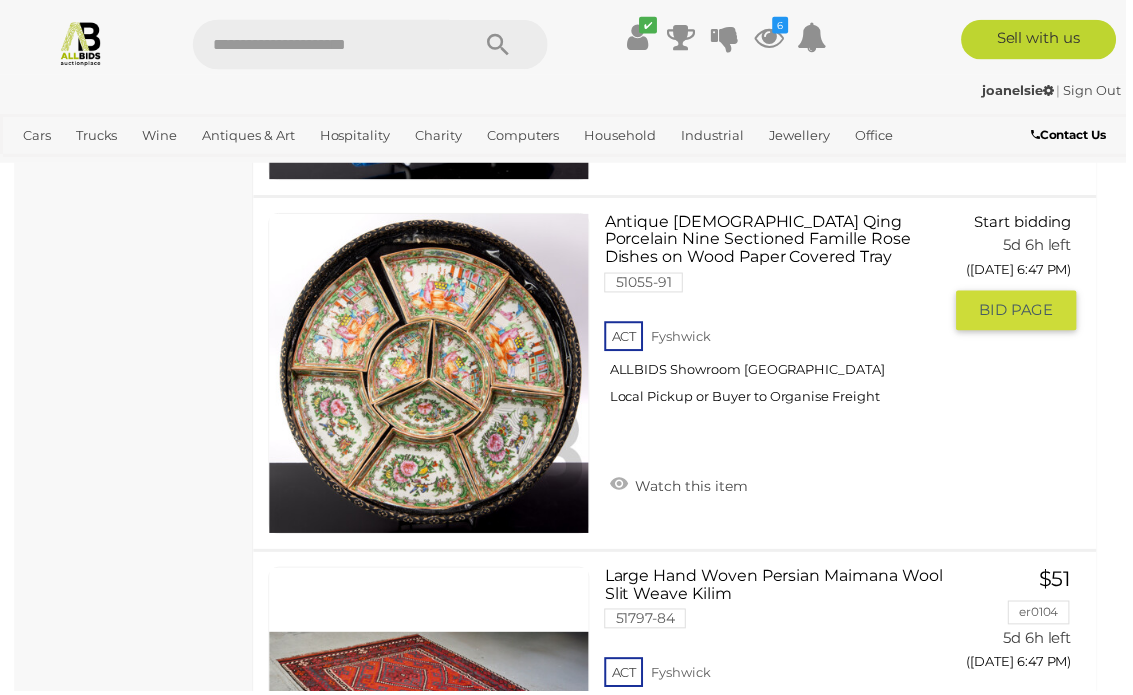 click on "Watch this item" at bounding box center [682, 487] 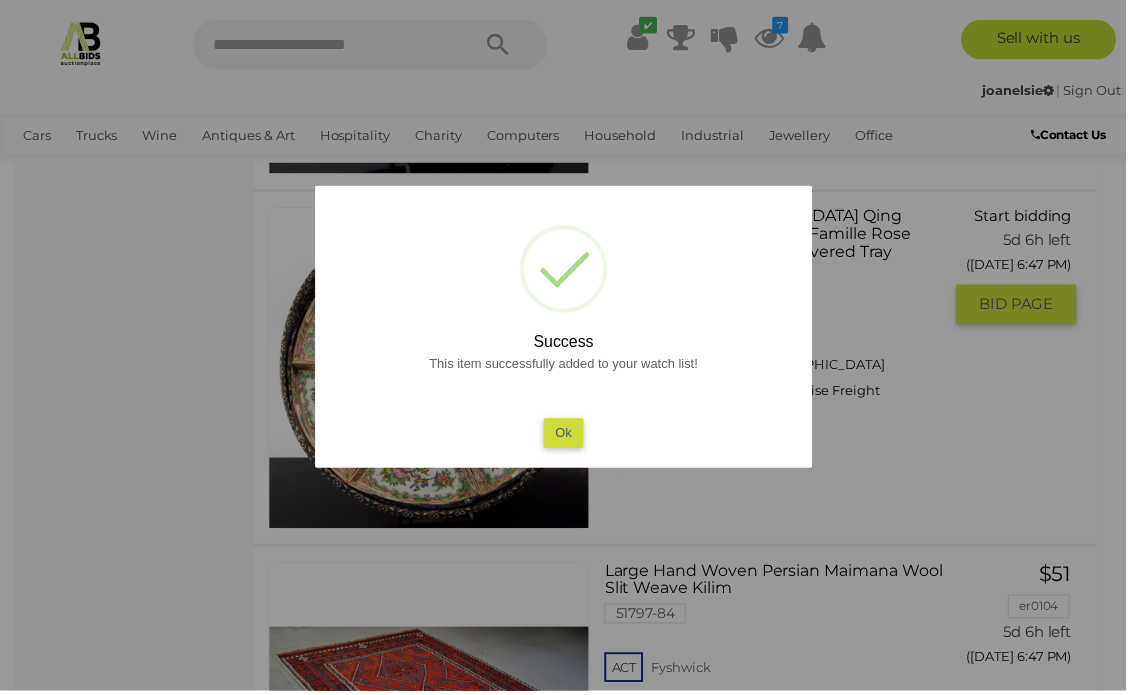 click on "Ok" at bounding box center [566, 435] 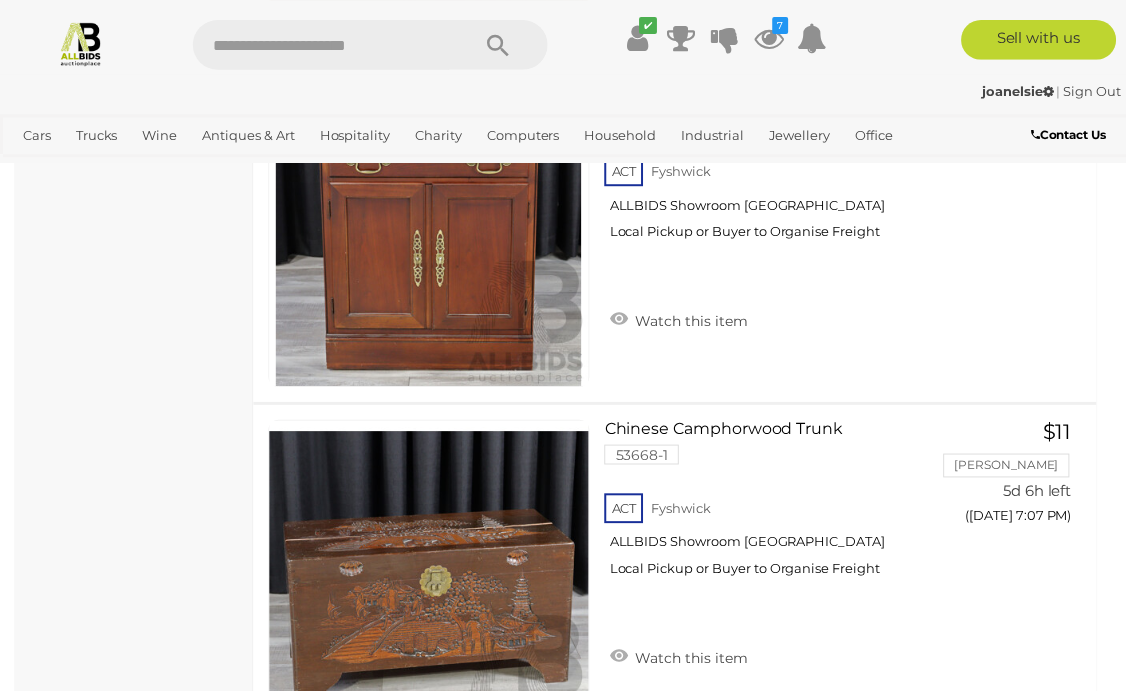 scroll, scrollTop: 20347, scrollLeft: 0, axis: vertical 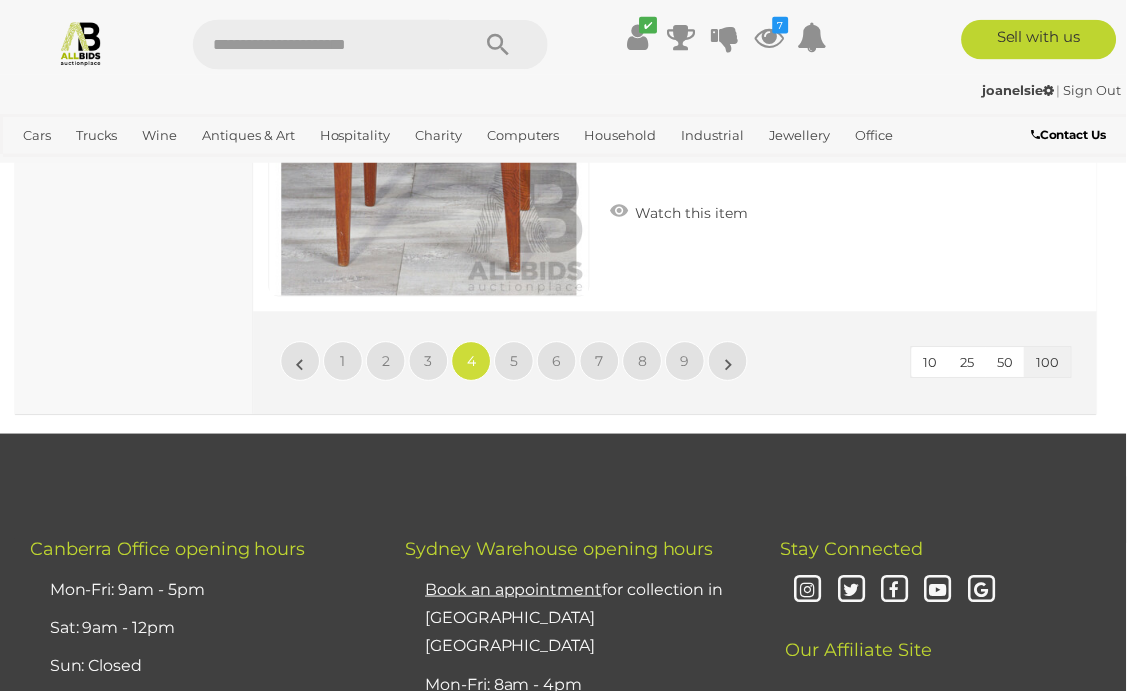 click on "5" at bounding box center (517, 363) 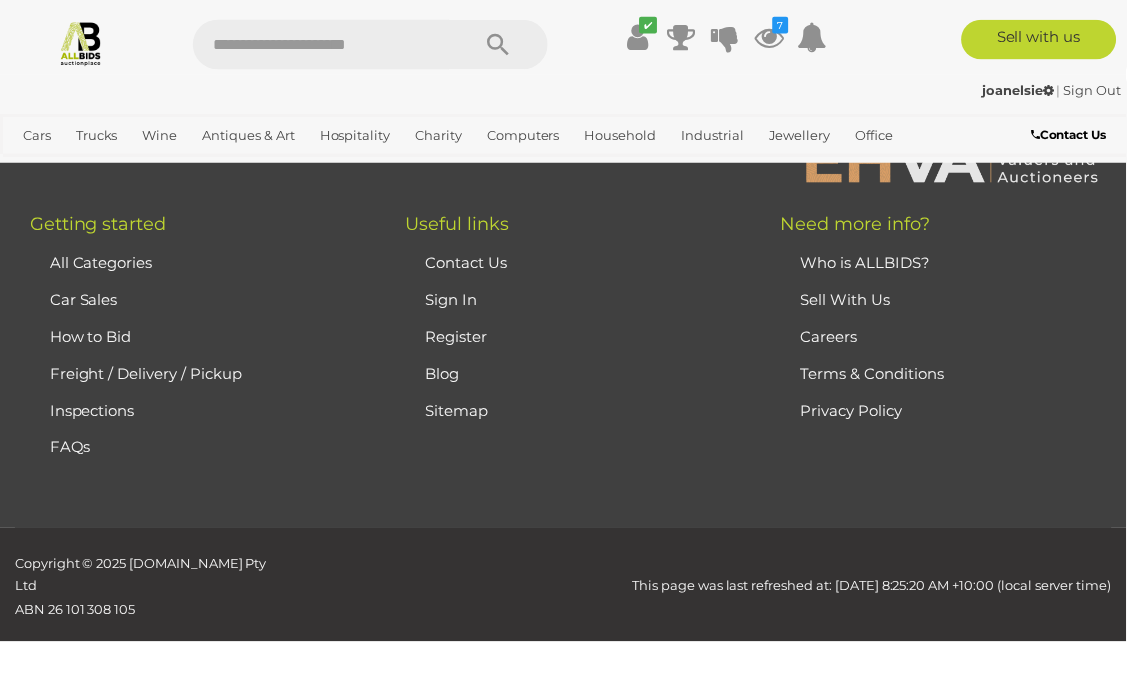 scroll, scrollTop: 513, scrollLeft: 0, axis: vertical 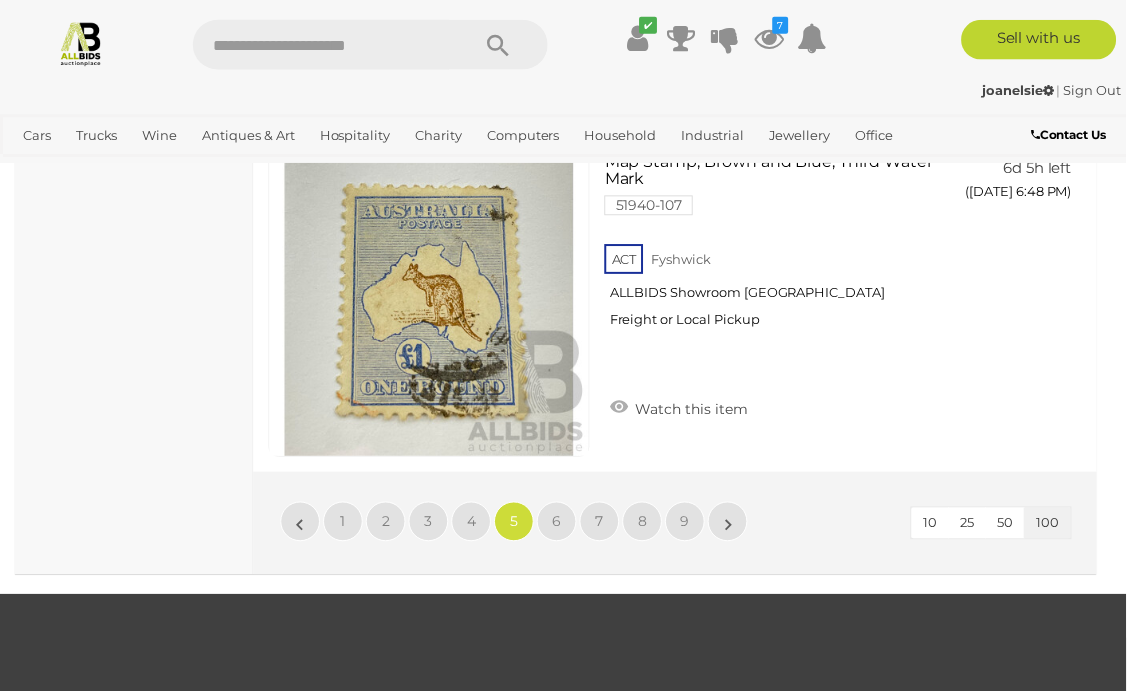 click on "6" at bounding box center (560, 525) 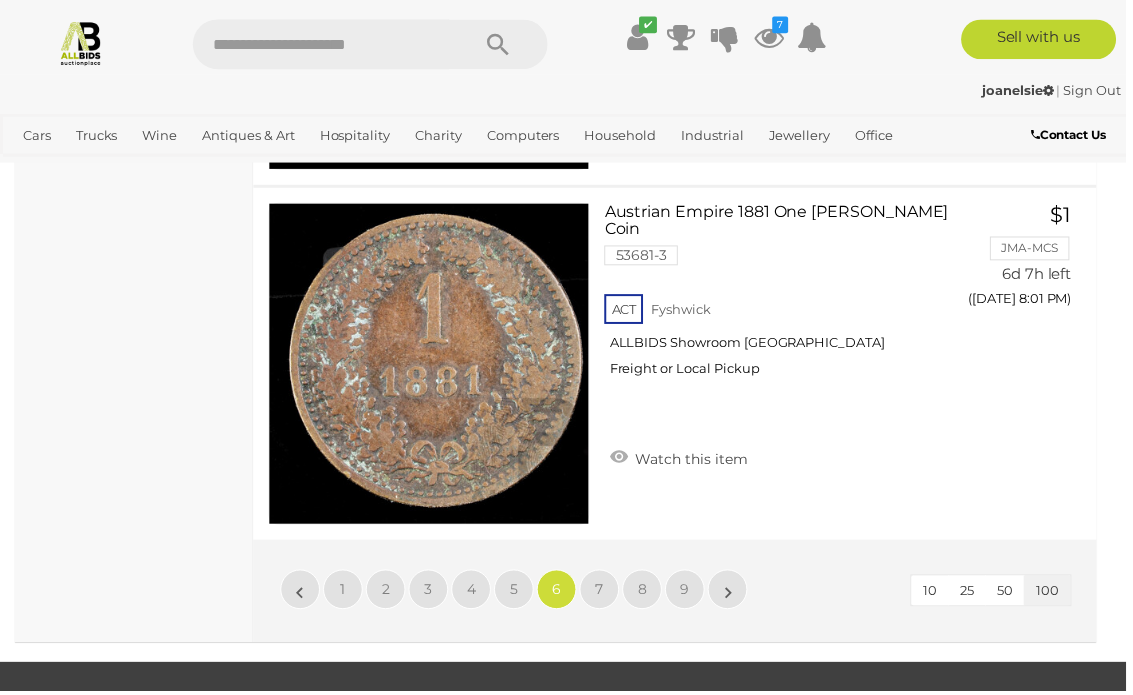 scroll, scrollTop: 35843, scrollLeft: 0, axis: vertical 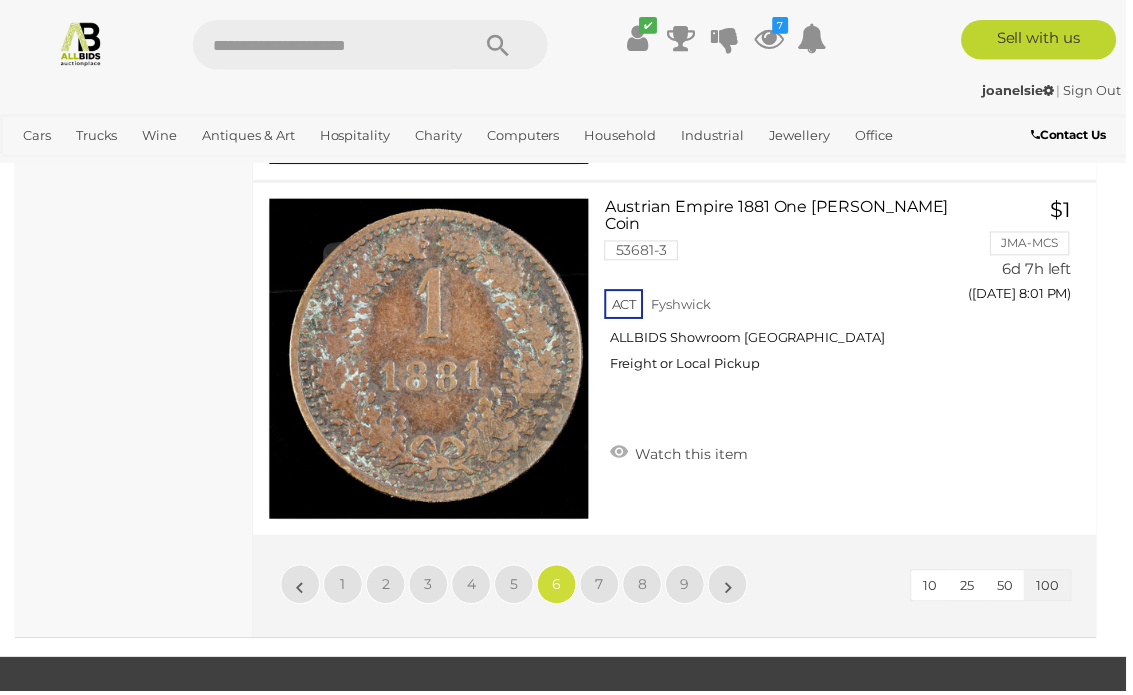 click on "7" at bounding box center [603, 588] 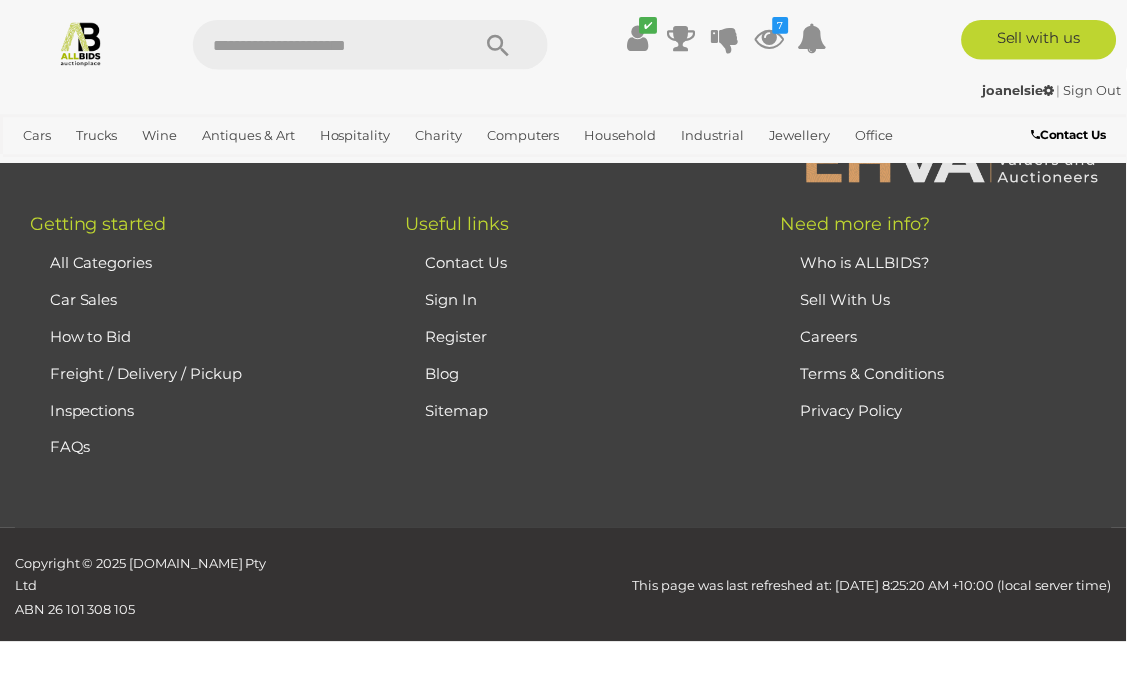 scroll, scrollTop: 513, scrollLeft: 0, axis: vertical 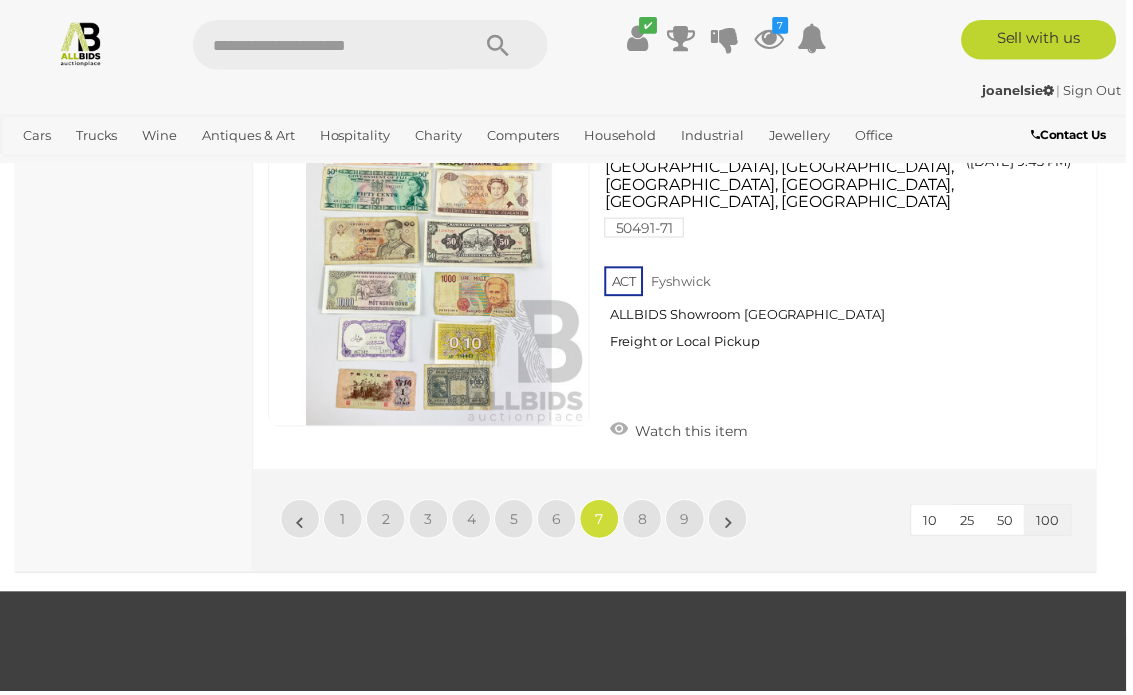click on "8" at bounding box center (646, 522) 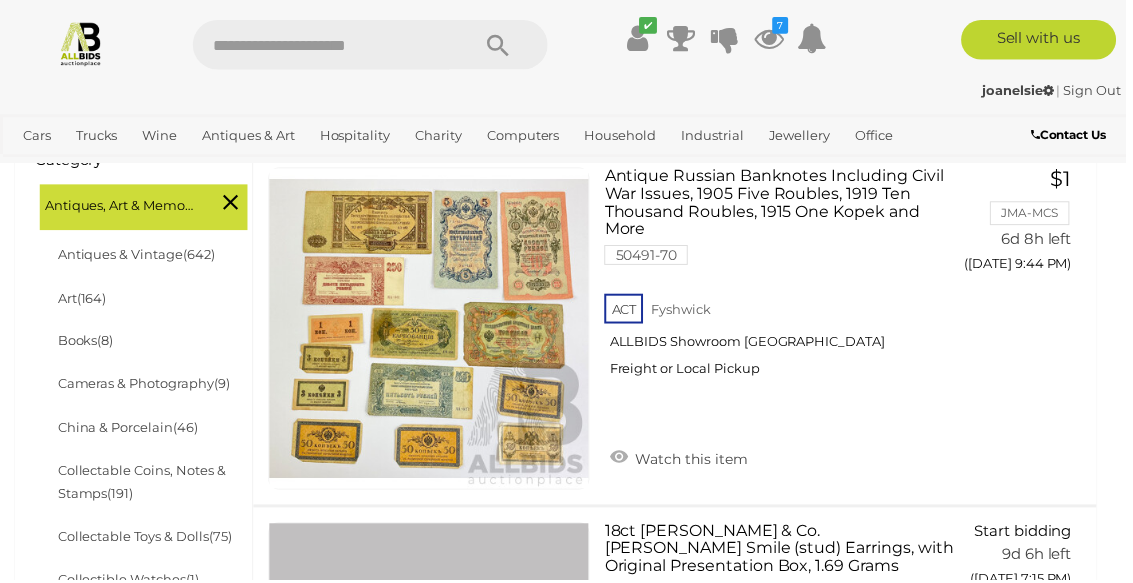 scroll, scrollTop: 707, scrollLeft: 0, axis: vertical 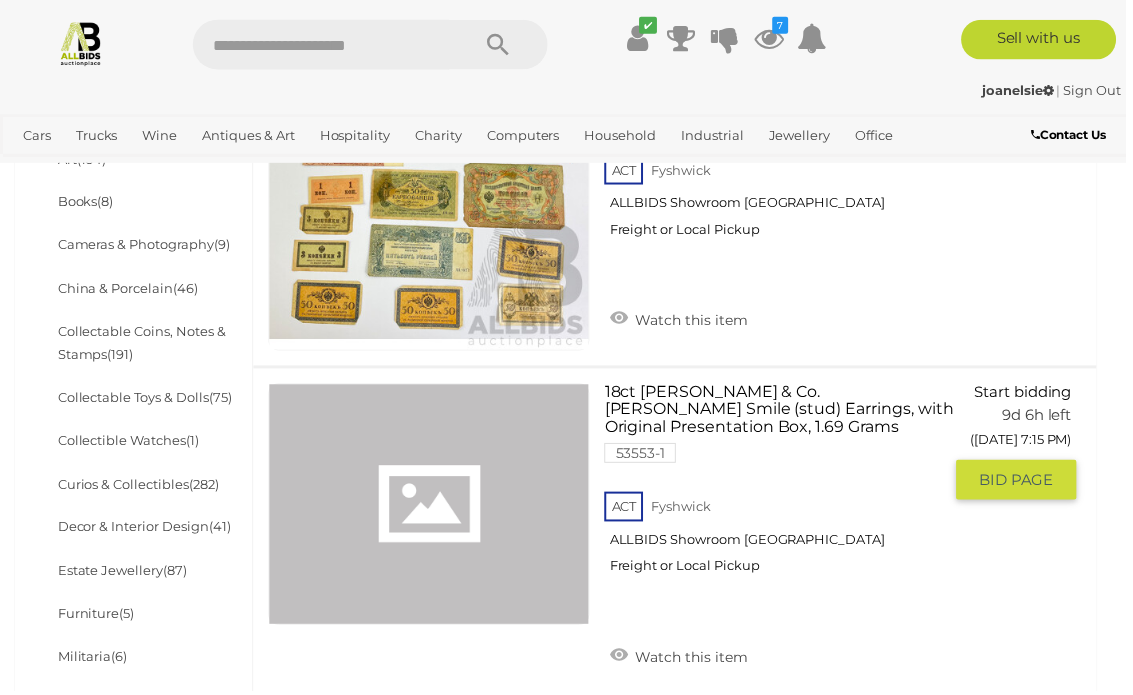 click on "BID PAGE" at bounding box center [1022, 483] 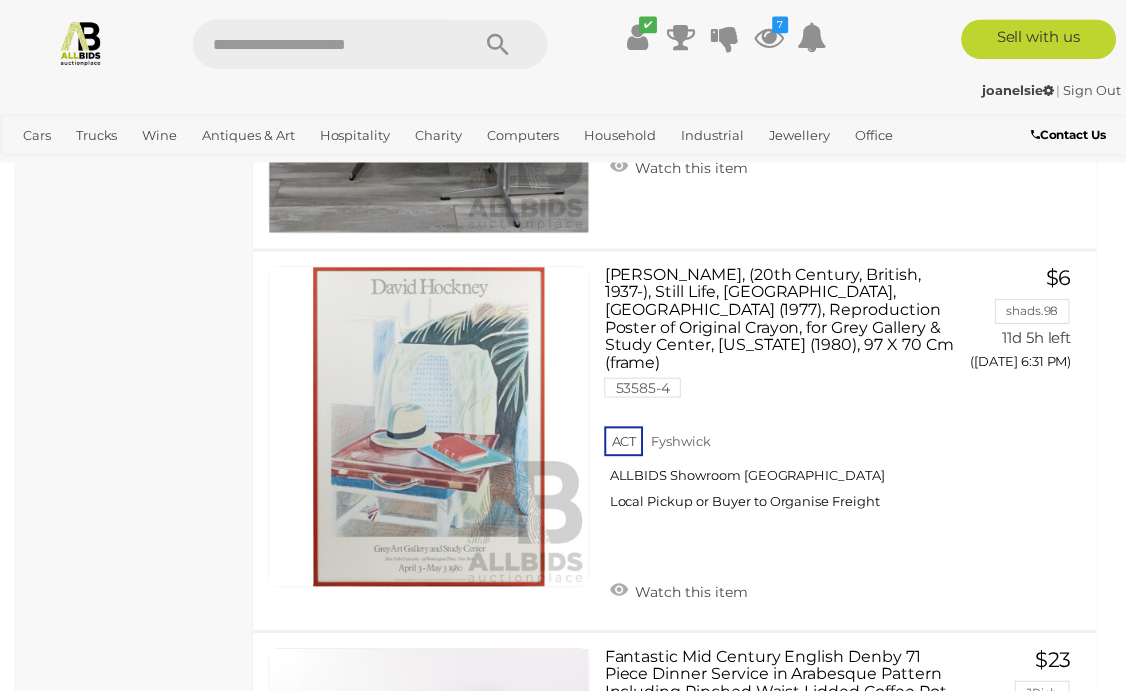 scroll, scrollTop: 4886, scrollLeft: 0, axis: vertical 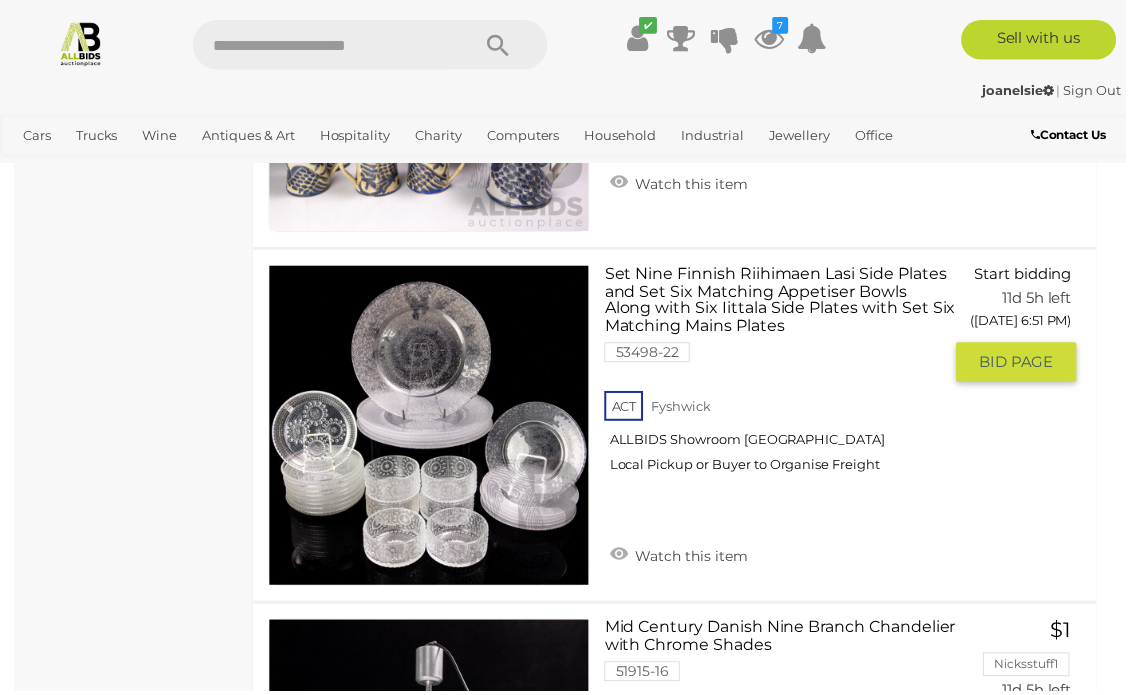 click on "Watch this item" at bounding box center [682, 557] 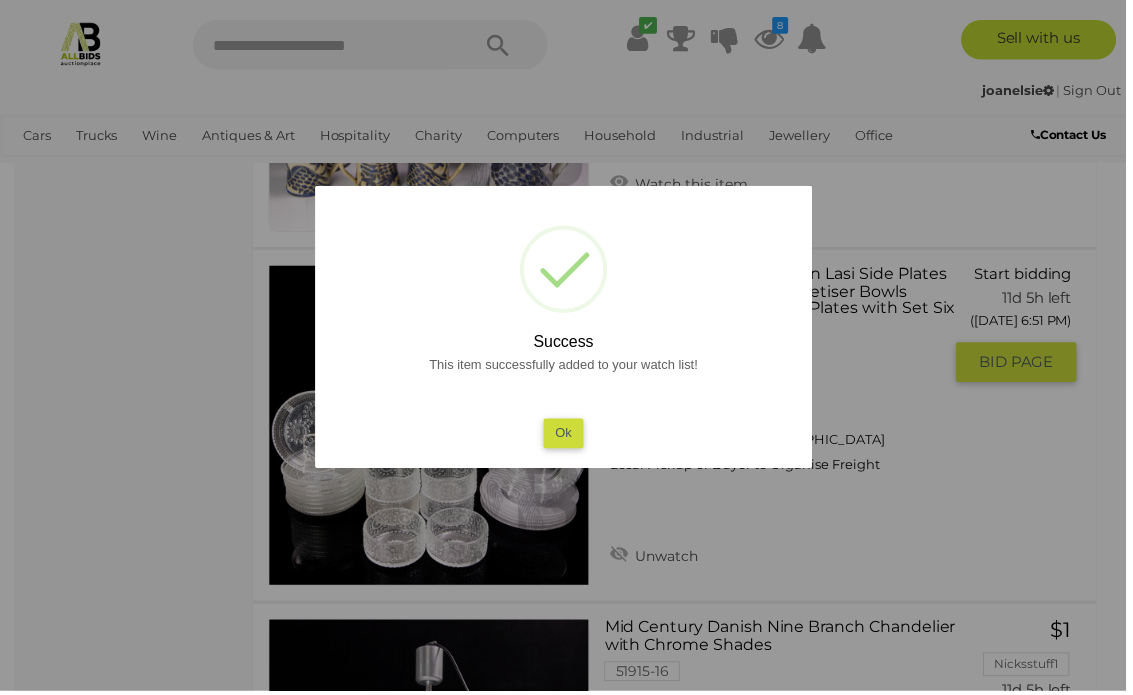 click on "Ok" at bounding box center [566, 435] 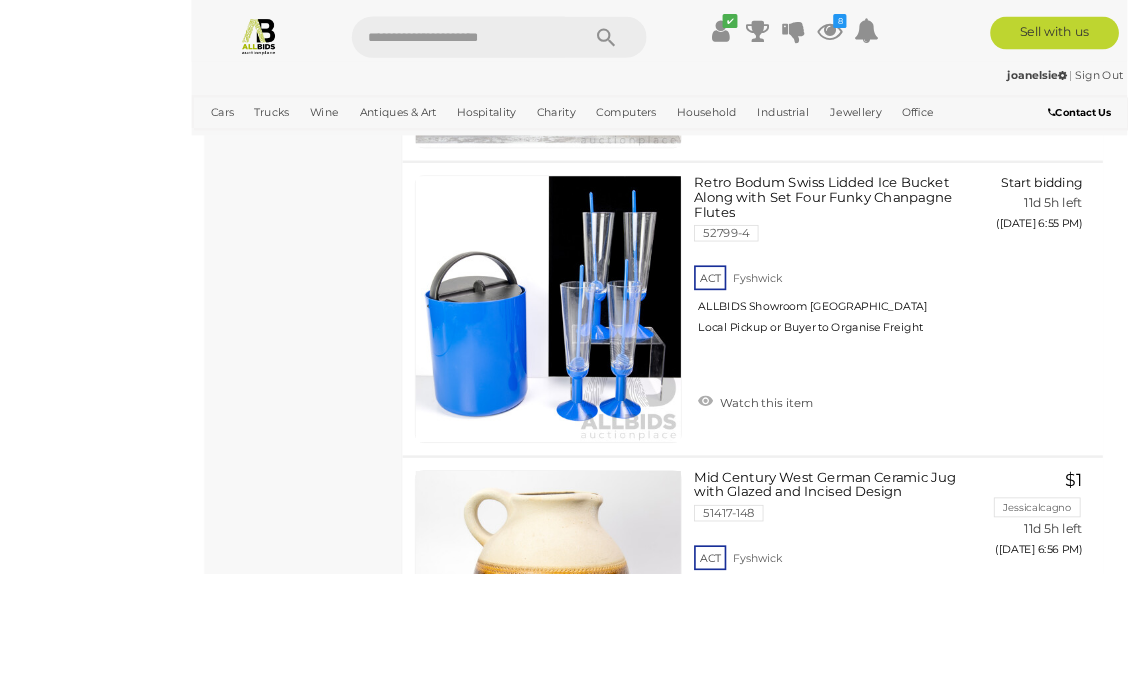 scroll, scrollTop: 13868, scrollLeft: 0, axis: vertical 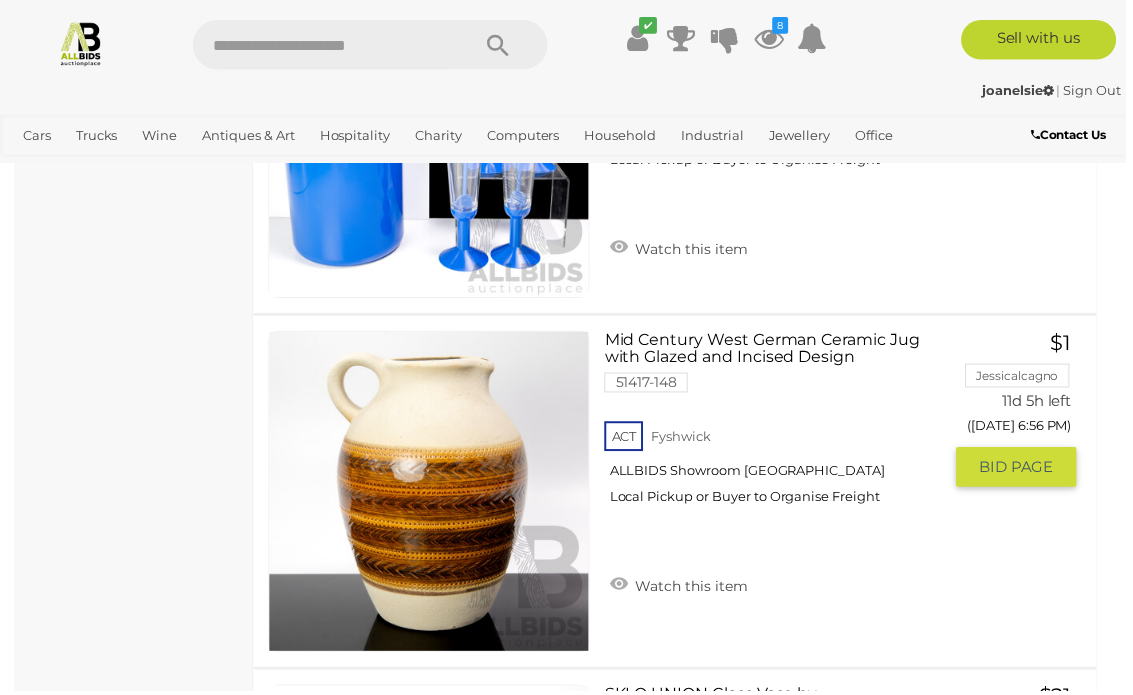 click on "Watch this item" at bounding box center [682, 588] 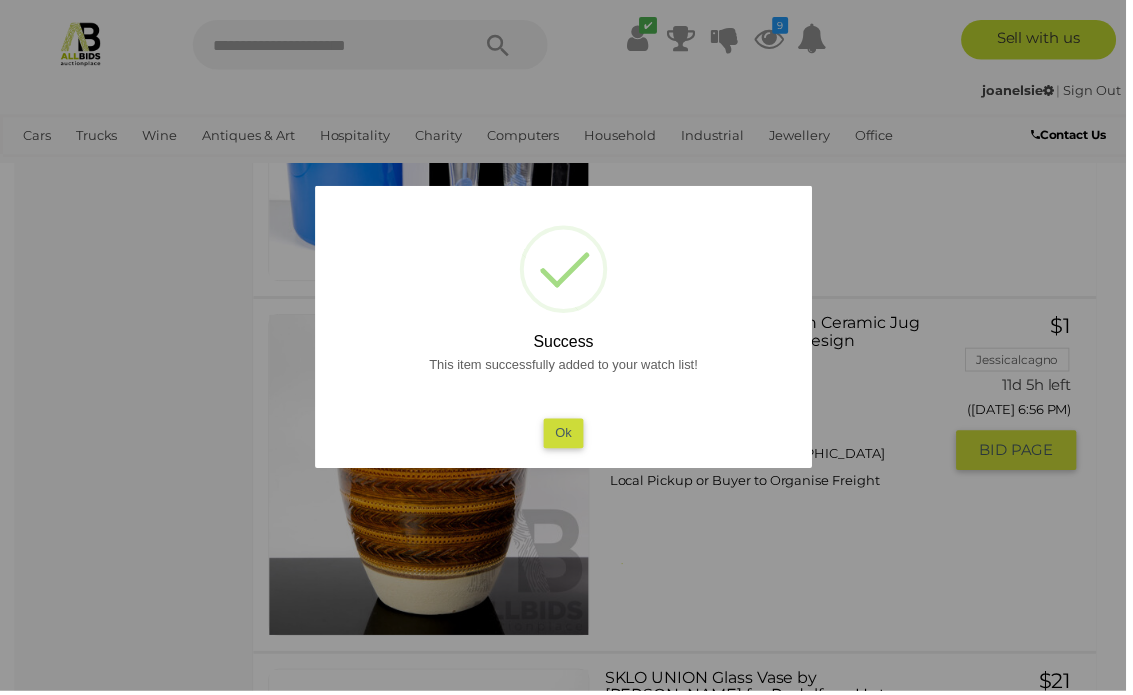 click on "Ok" at bounding box center (566, 435) 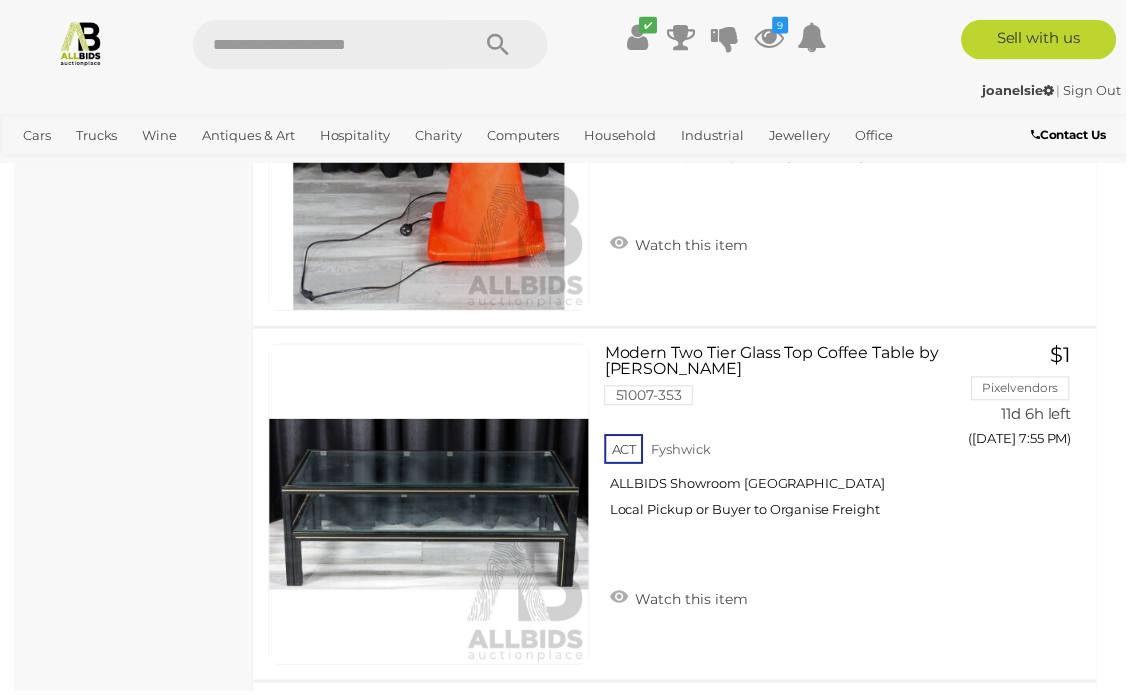 scroll, scrollTop: 34600, scrollLeft: 0, axis: vertical 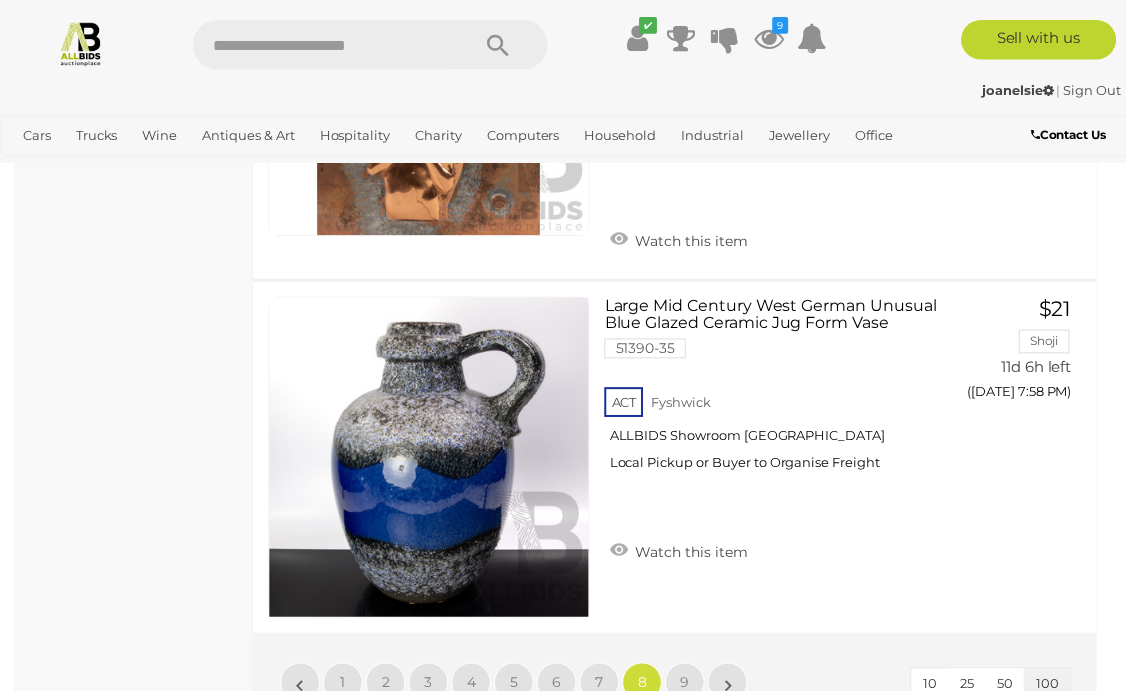 click on "9" at bounding box center (689, 687) 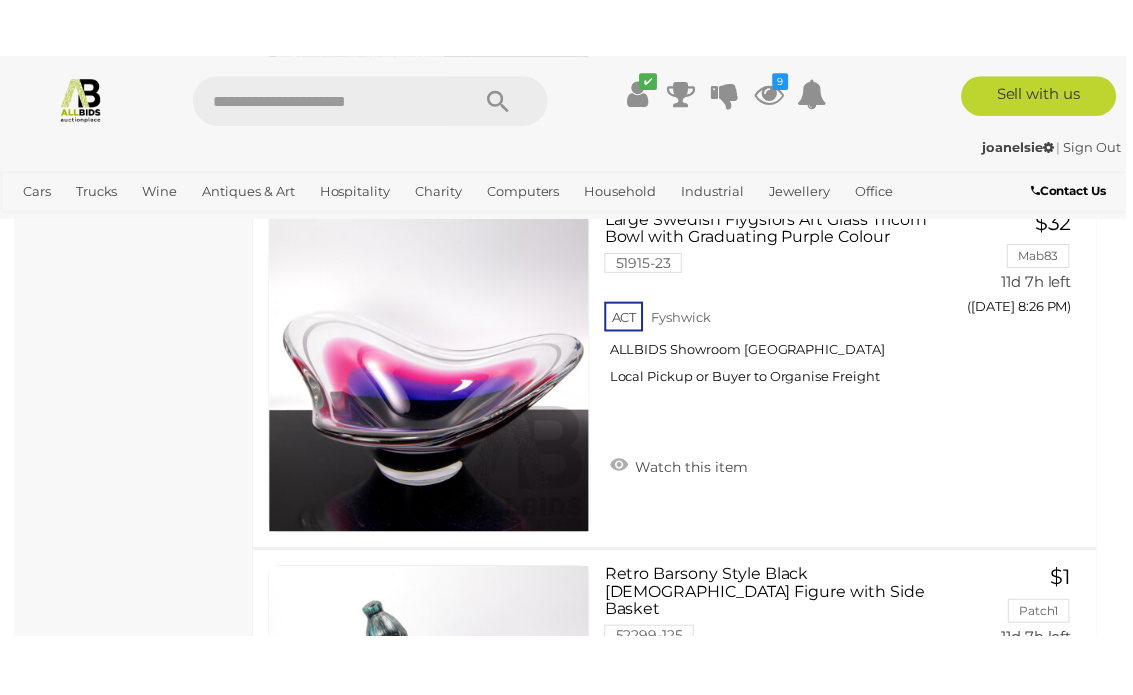 scroll, scrollTop: 10231, scrollLeft: 0, axis: vertical 